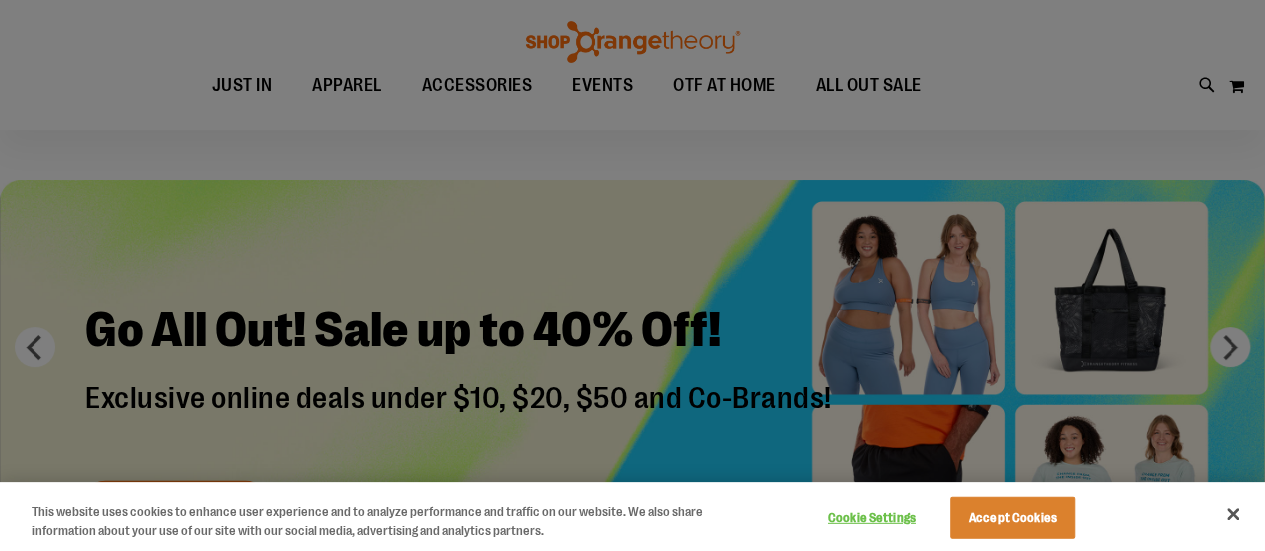 scroll, scrollTop: 0, scrollLeft: 0, axis: both 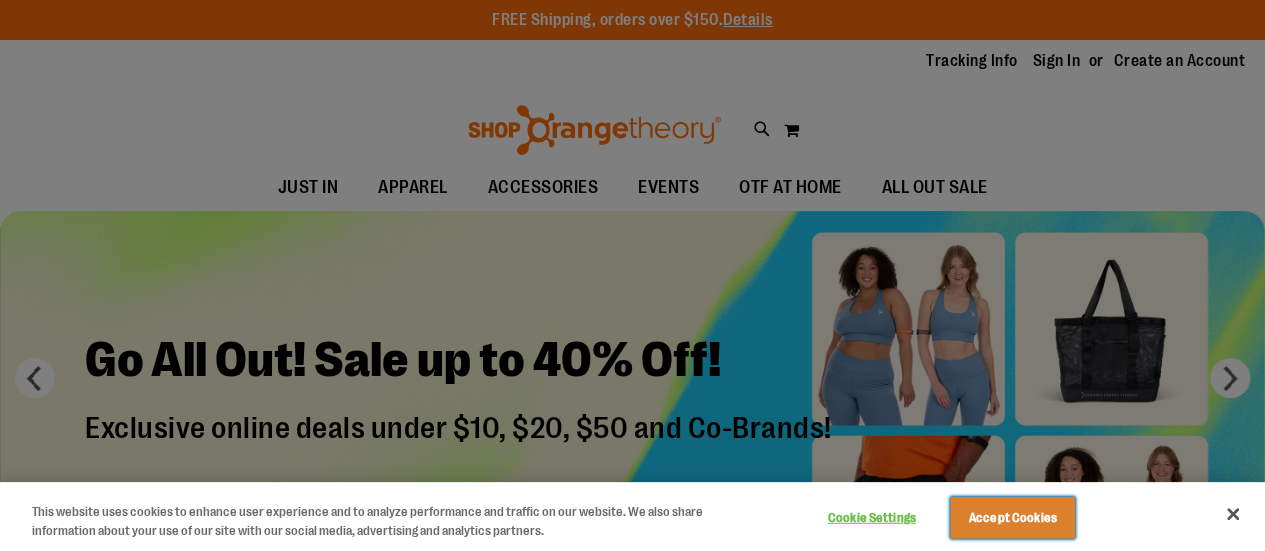 click on "Accept Cookies" at bounding box center [1012, 518] 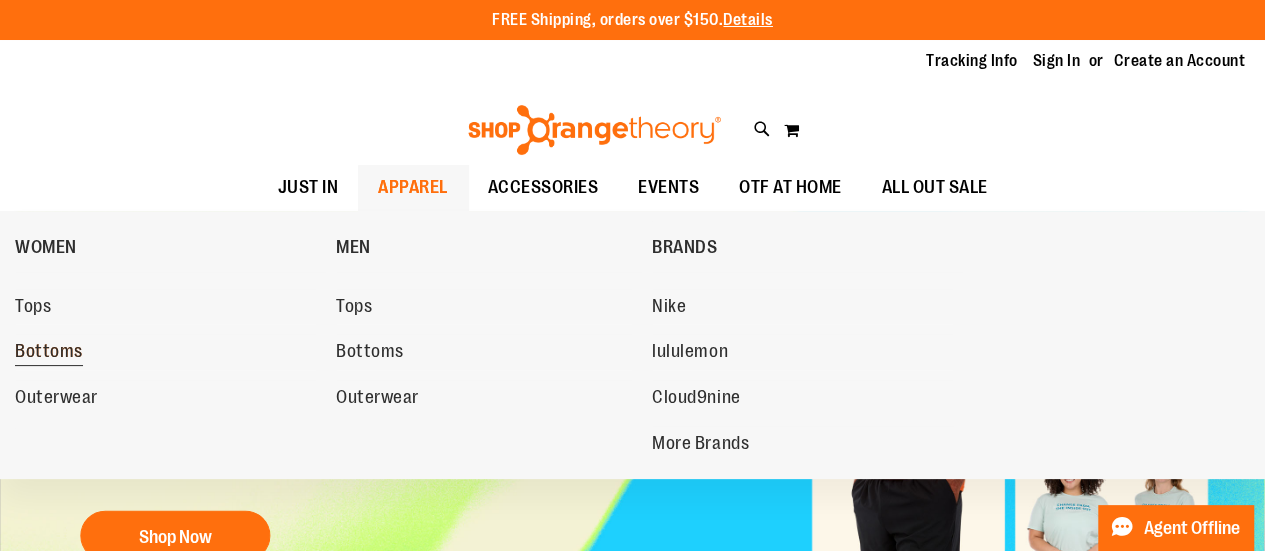 click on "Bottoms" at bounding box center [165, 352] 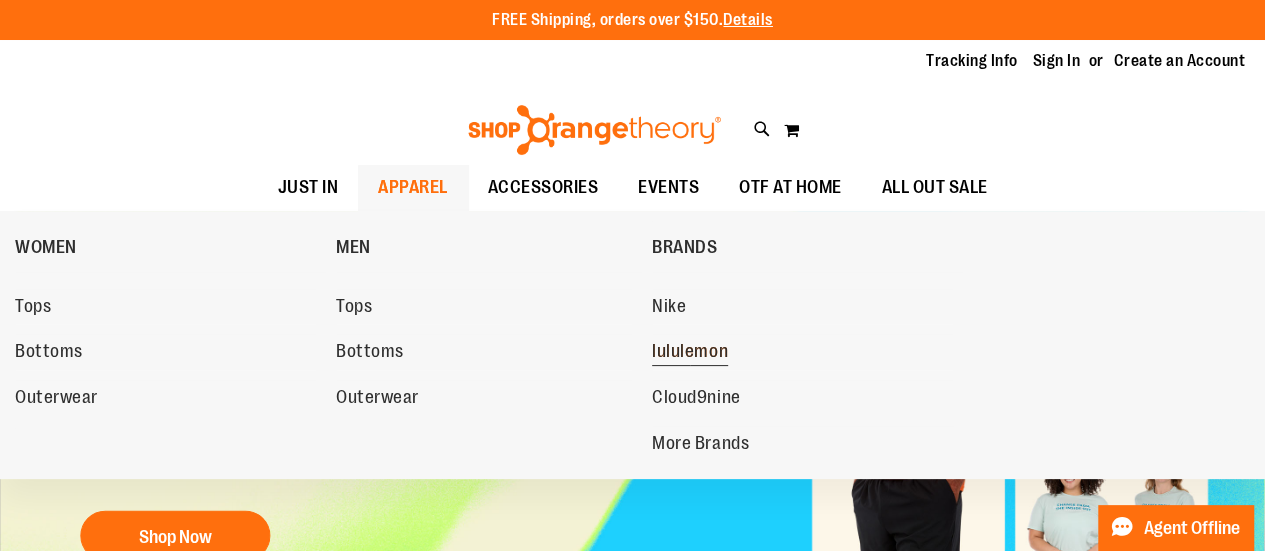 click on "lululemon" at bounding box center (690, 353) 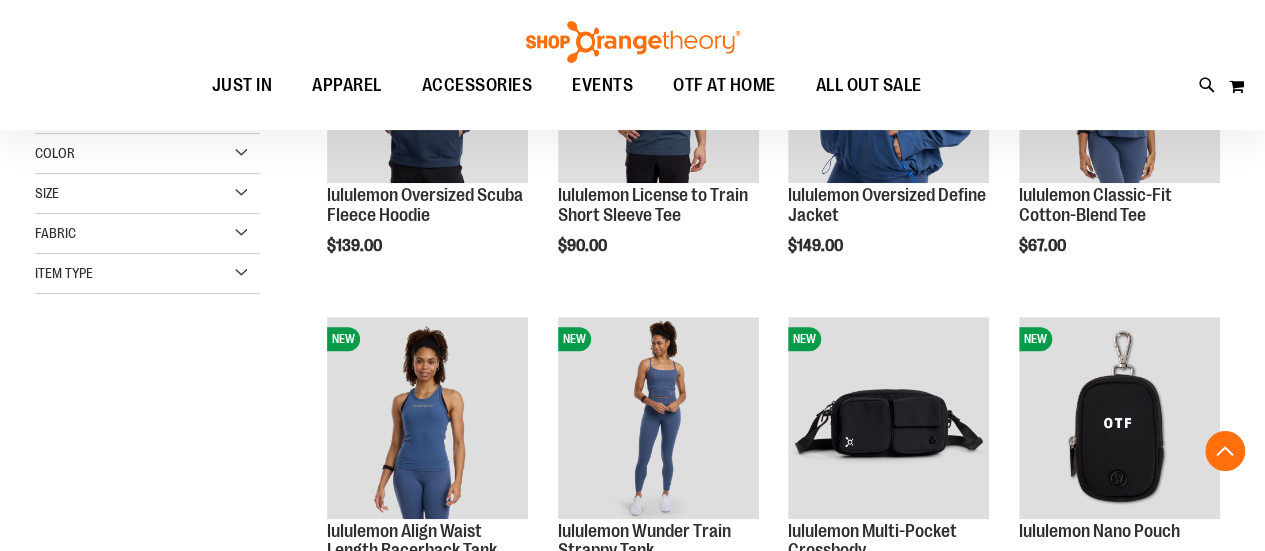 scroll, scrollTop: 571, scrollLeft: 0, axis: vertical 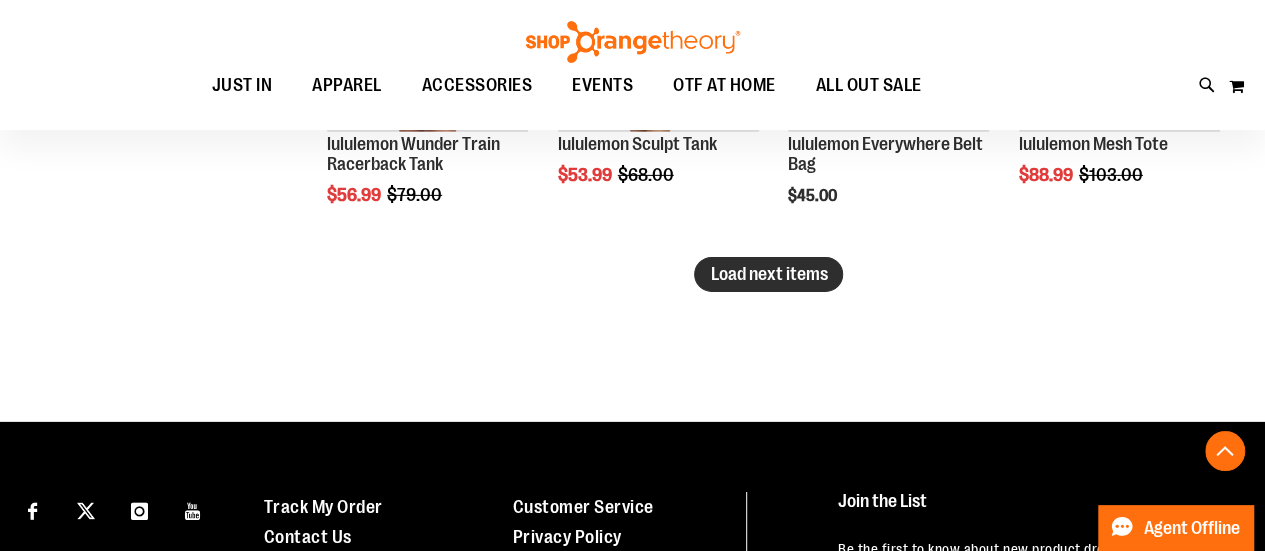 click on "Load next items" at bounding box center [768, 274] 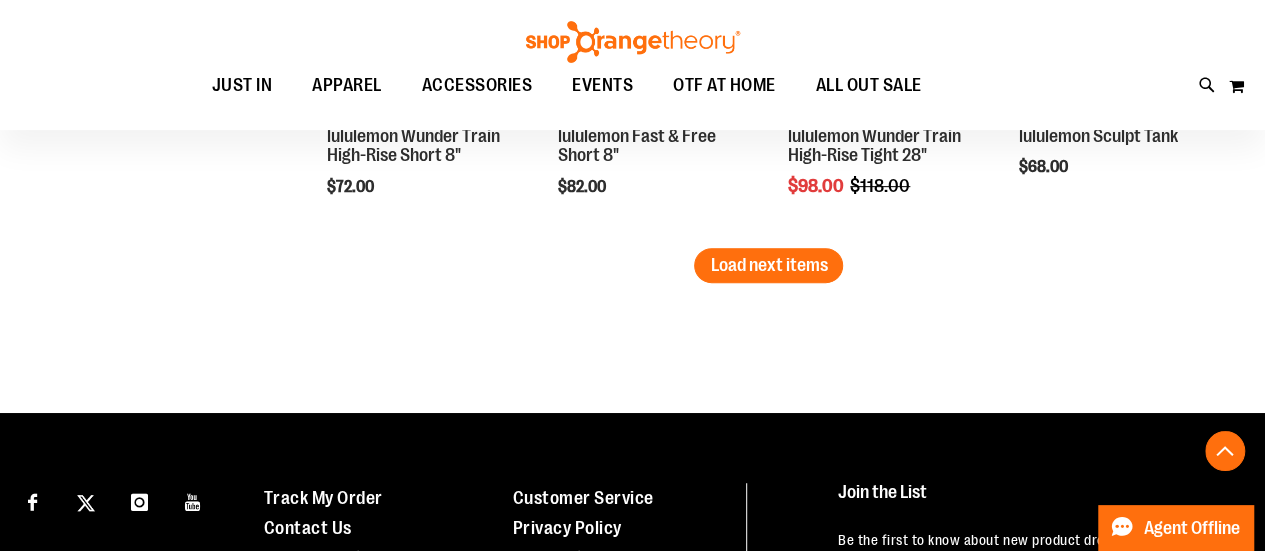 scroll, scrollTop: 4167, scrollLeft: 0, axis: vertical 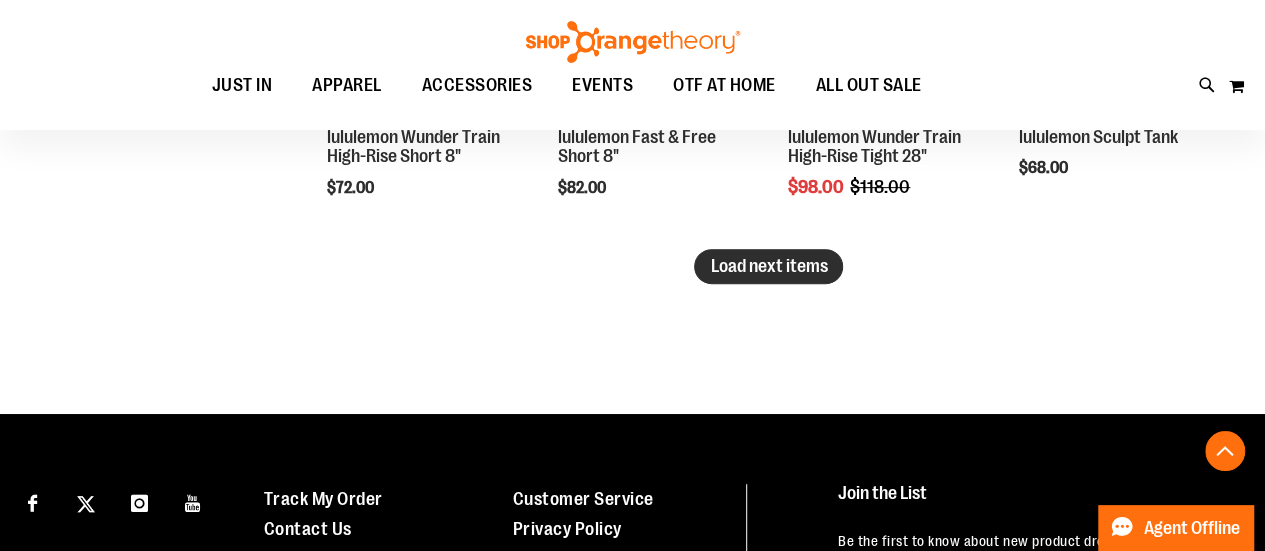 click on "Load next items" at bounding box center [768, 266] 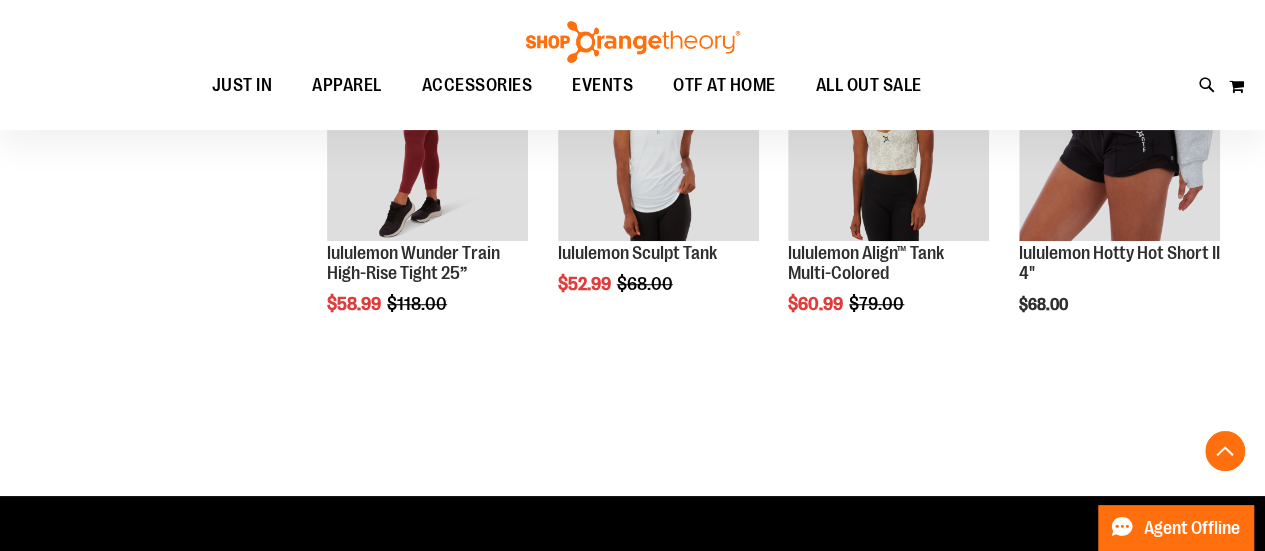 scroll, scrollTop: 4241, scrollLeft: 0, axis: vertical 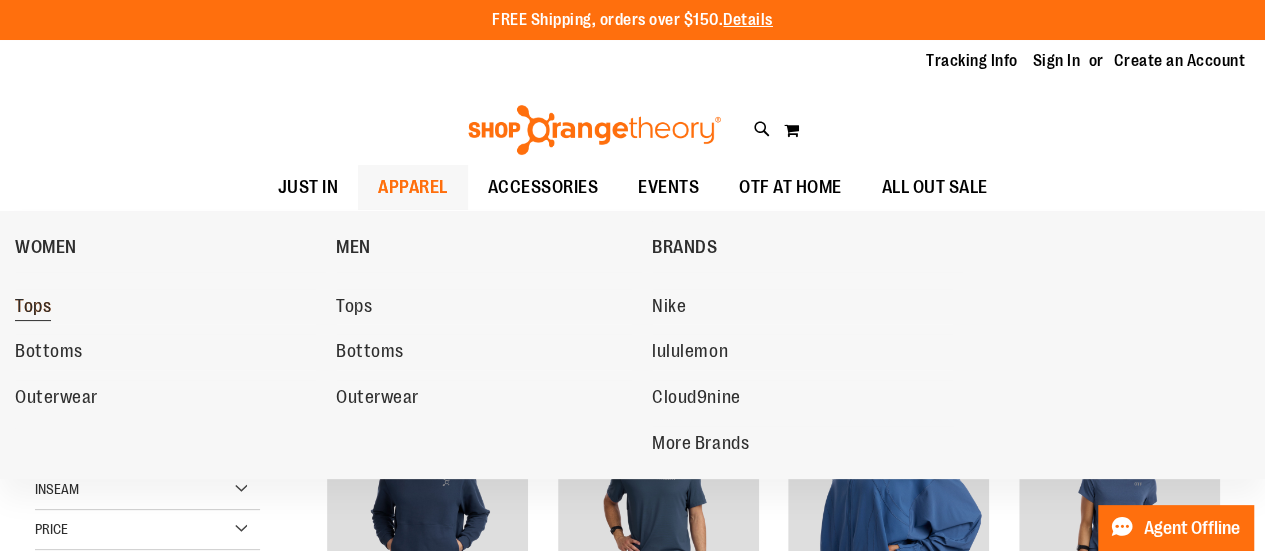 click on "Tops" at bounding box center [165, 307] 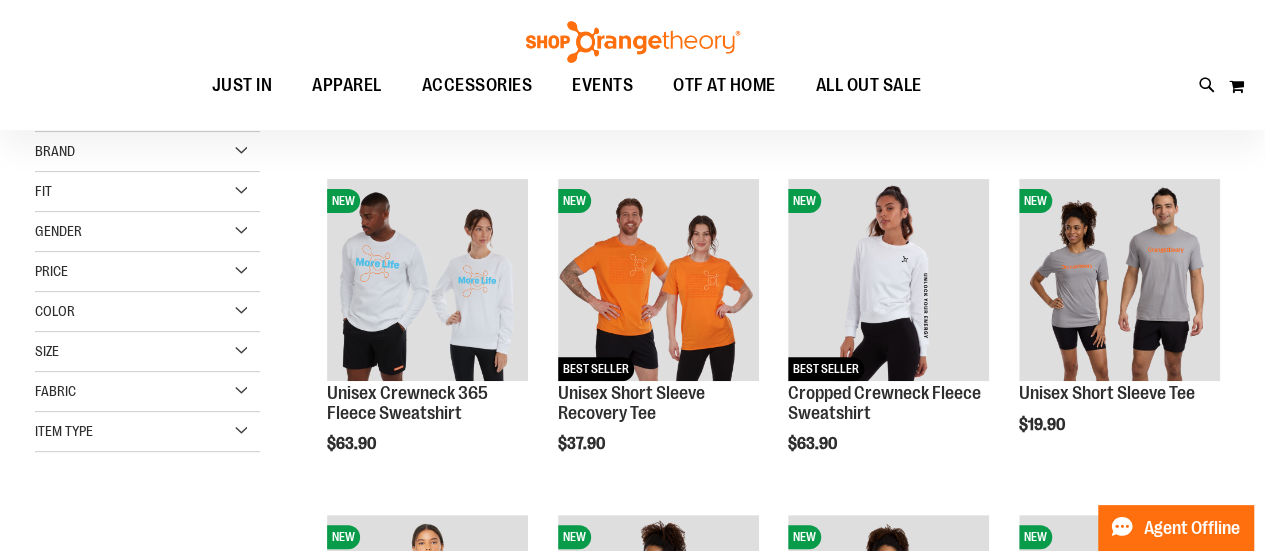 scroll, scrollTop: 218, scrollLeft: 0, axis: vertical 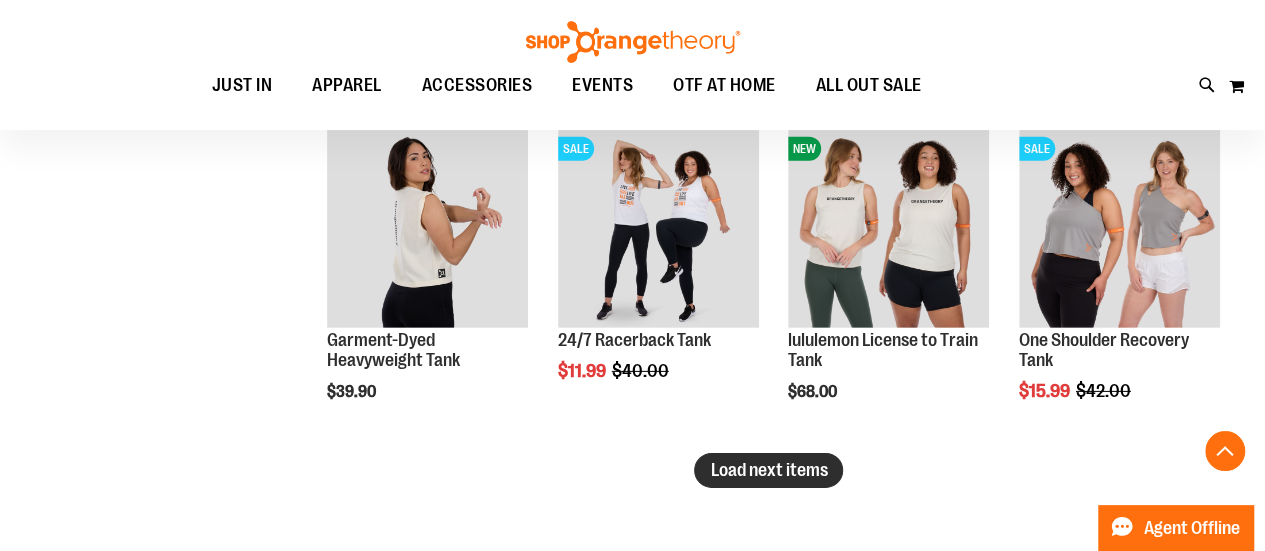click on "Load next items" at bounding box center (768, 470) 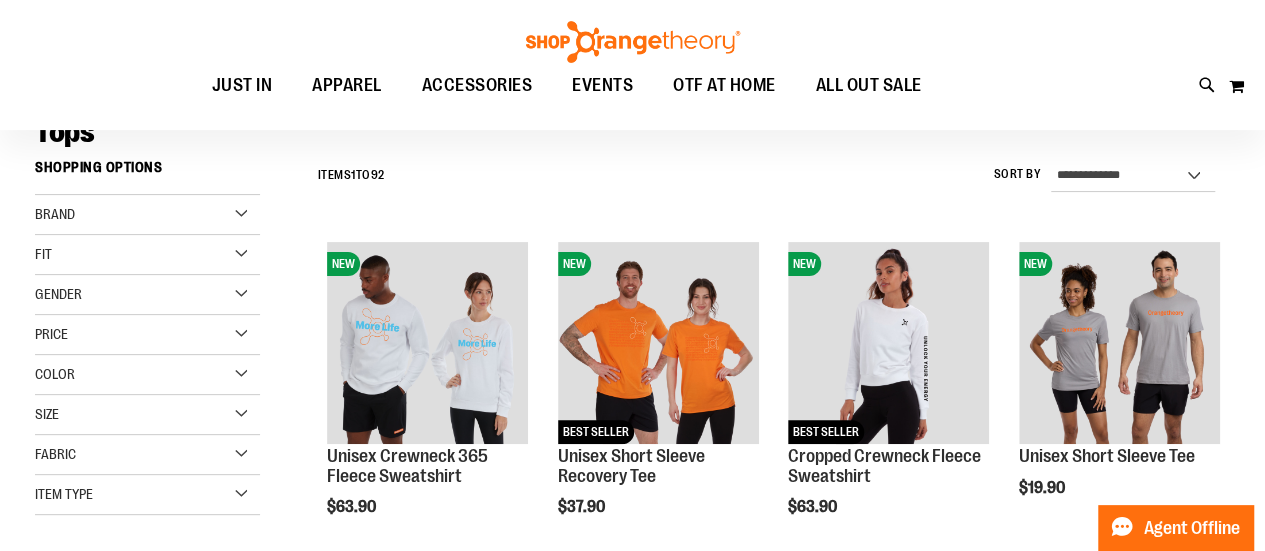 scroll, scrollTop: 153, scrollLeft: 0, axis: vertical 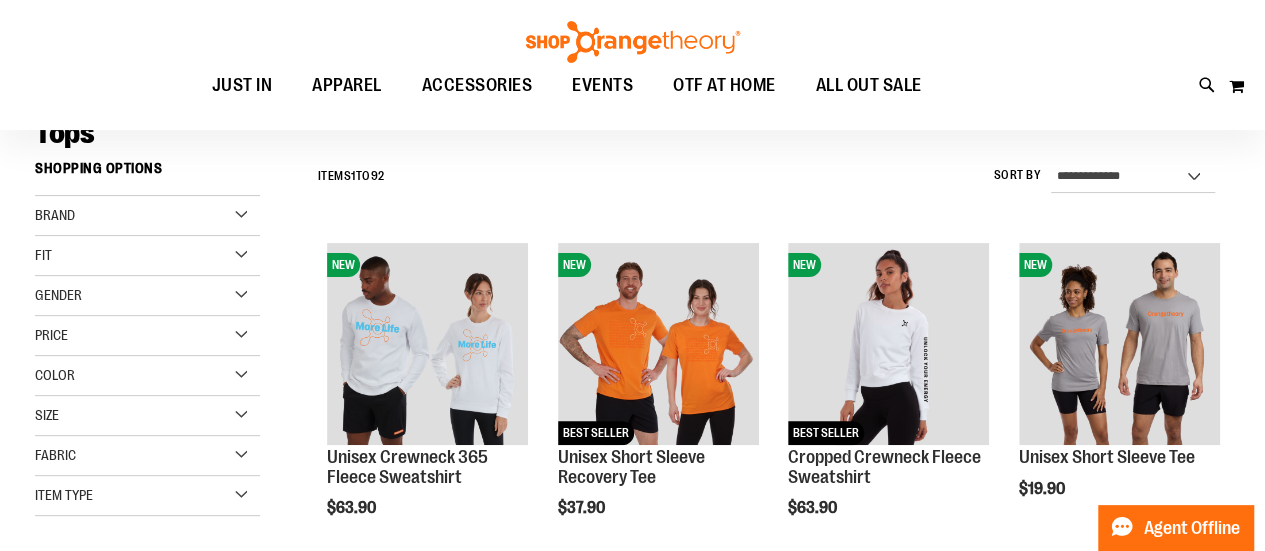 click on "Item Type" at bounding box center (147, 496) 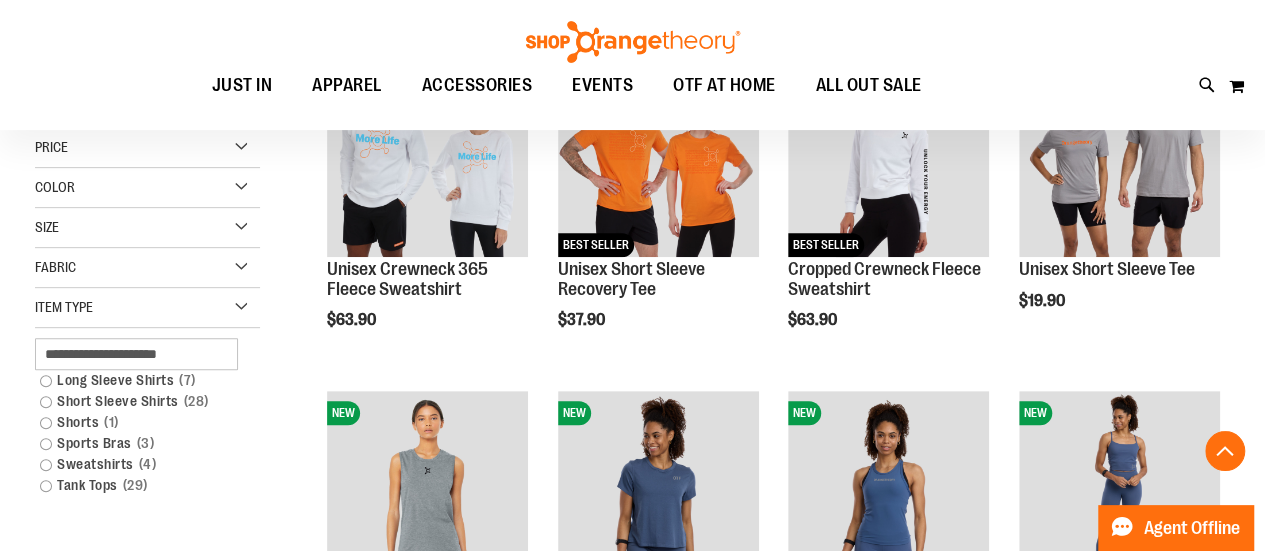 scroll, scrollTop: 345, scrollLeft: 0, axis: vertical 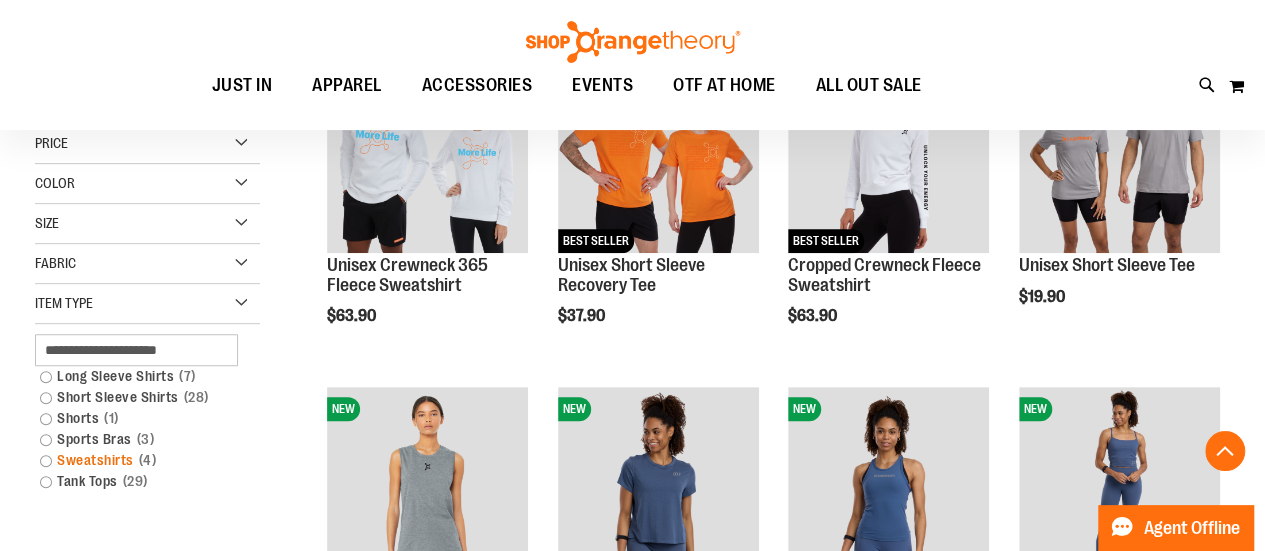 click on "Sweatshirts                                             4
items" at bounding box center [138, 460] 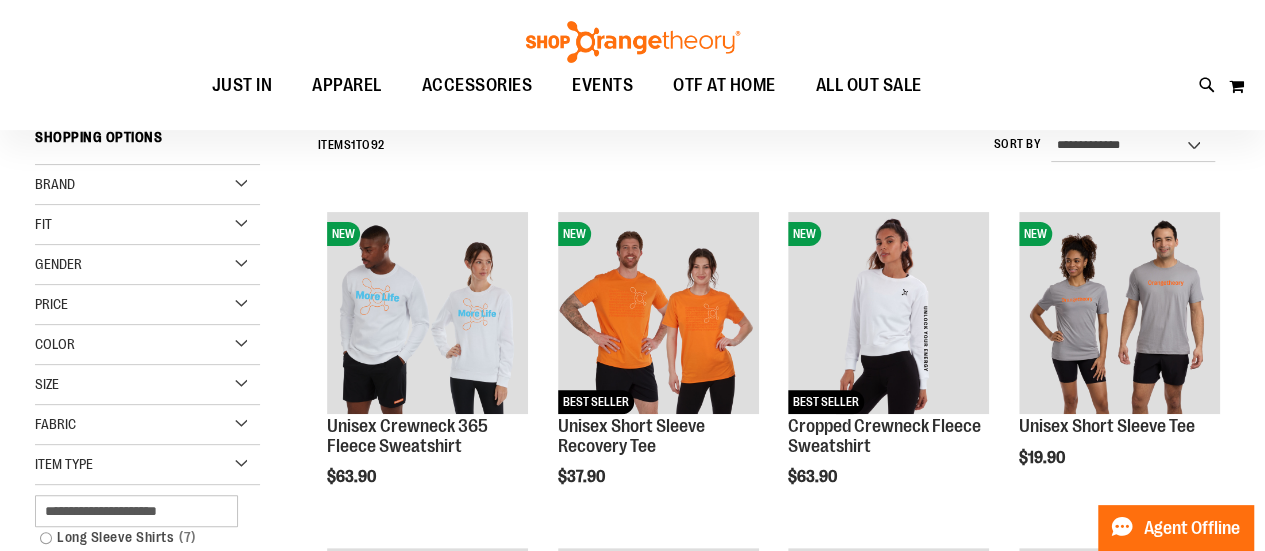 scroll, scrollTop: 175, scrollLeft: 0, axis: vertical 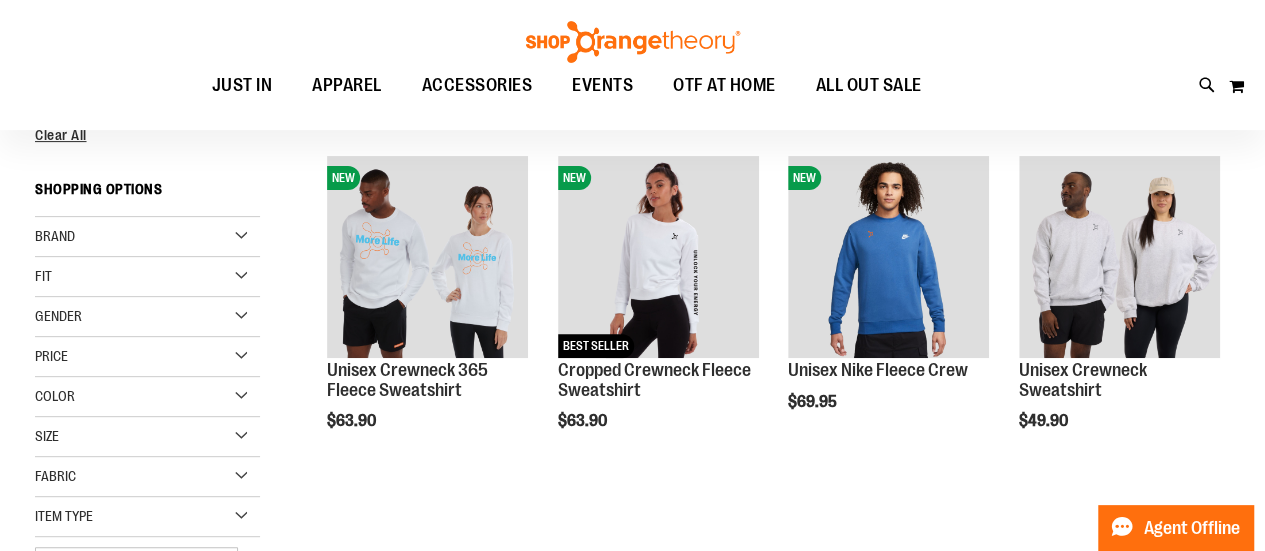click on "Brand" at bounding box center [55, 236] 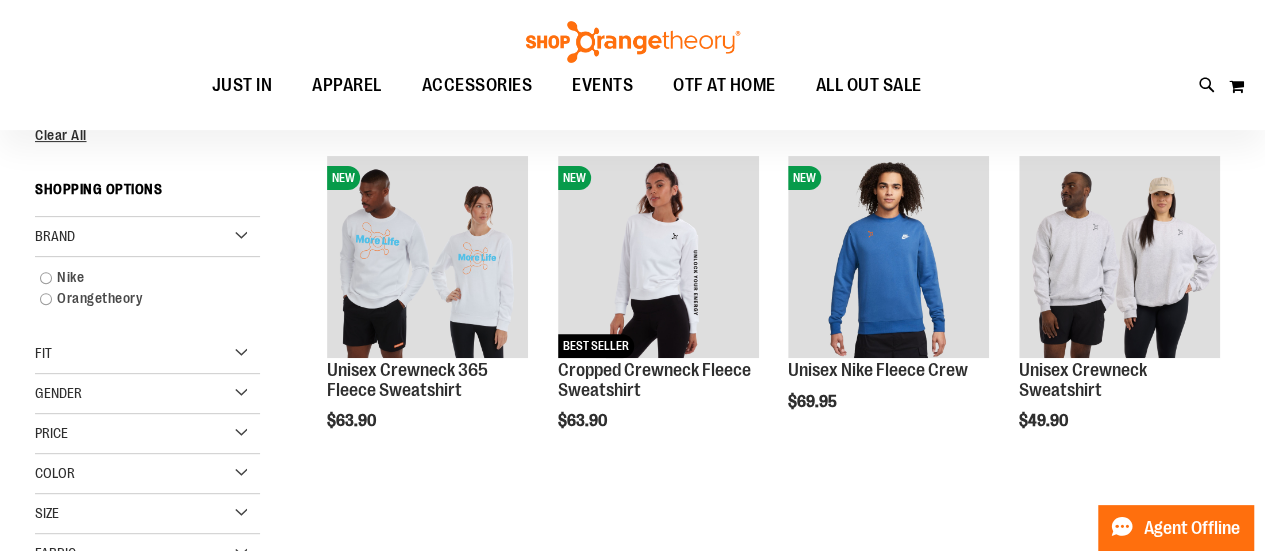 click on "Brand" at bounding box center (147, 237) 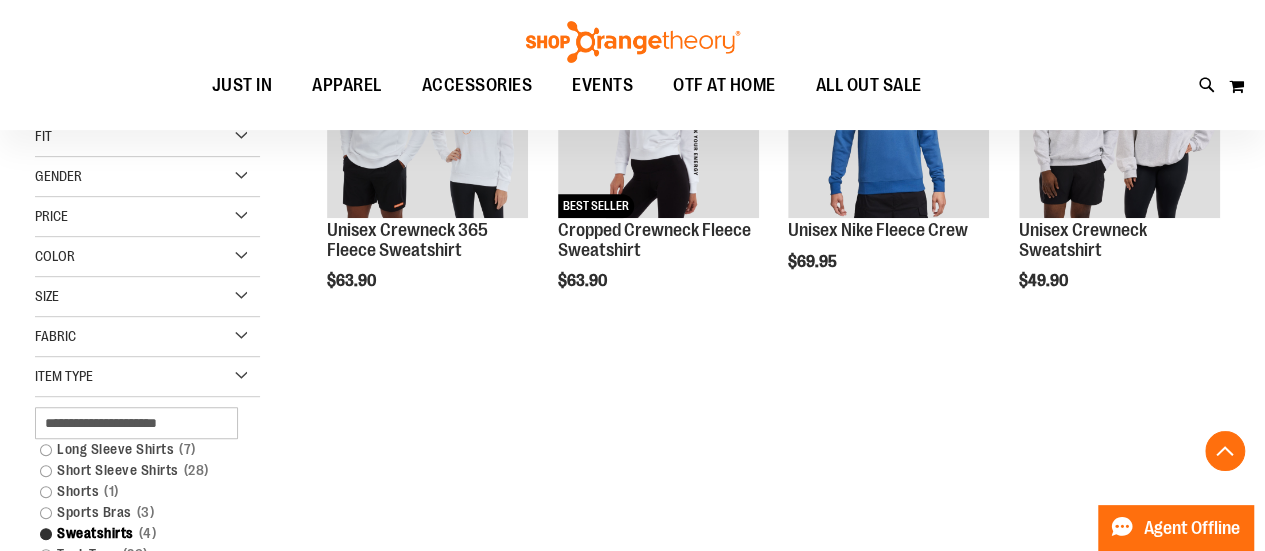 scroll, scrollTop: 382, scrollLeft: 0, axis: vertical 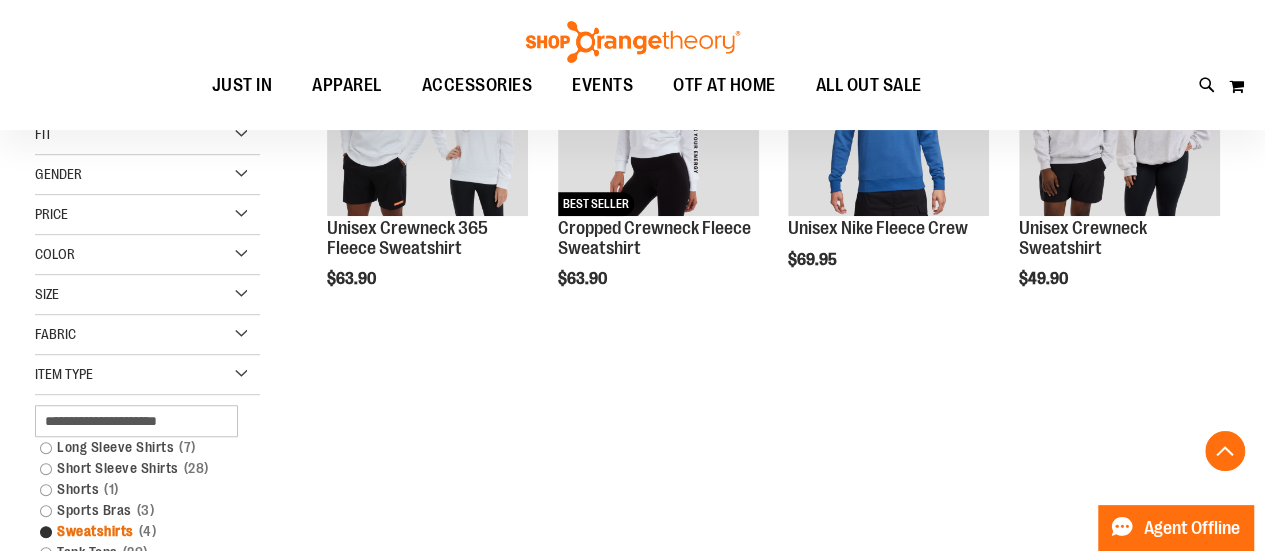 click on "Sweatshirts                                             4
items" at bounding box center (138, 531) 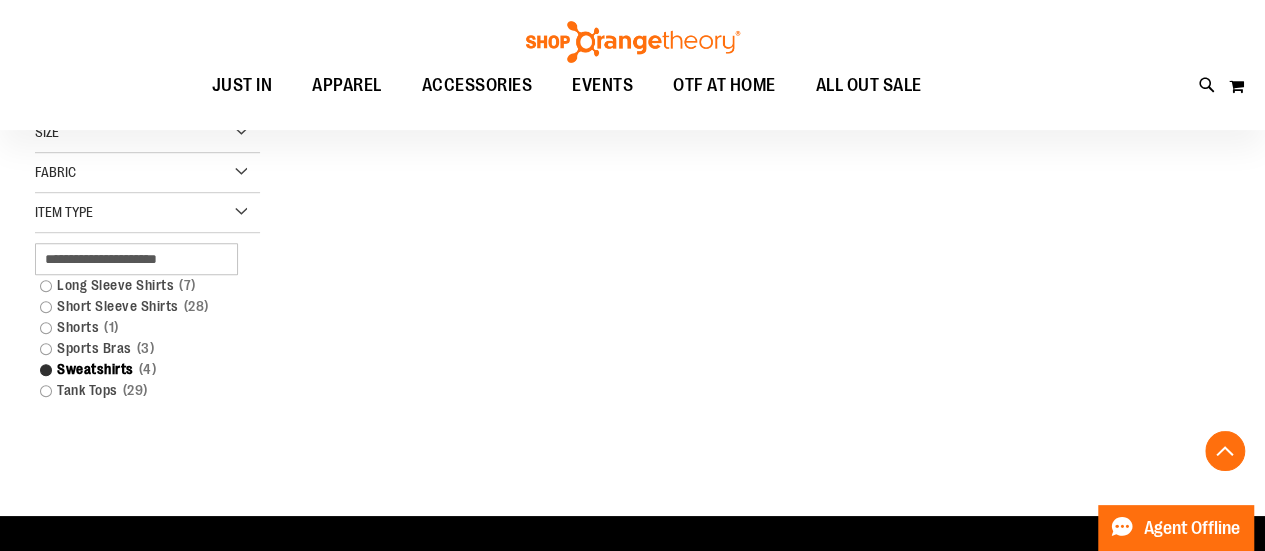 scroll, scrollTop: 543, scrollLeft: 0, axis: vertical 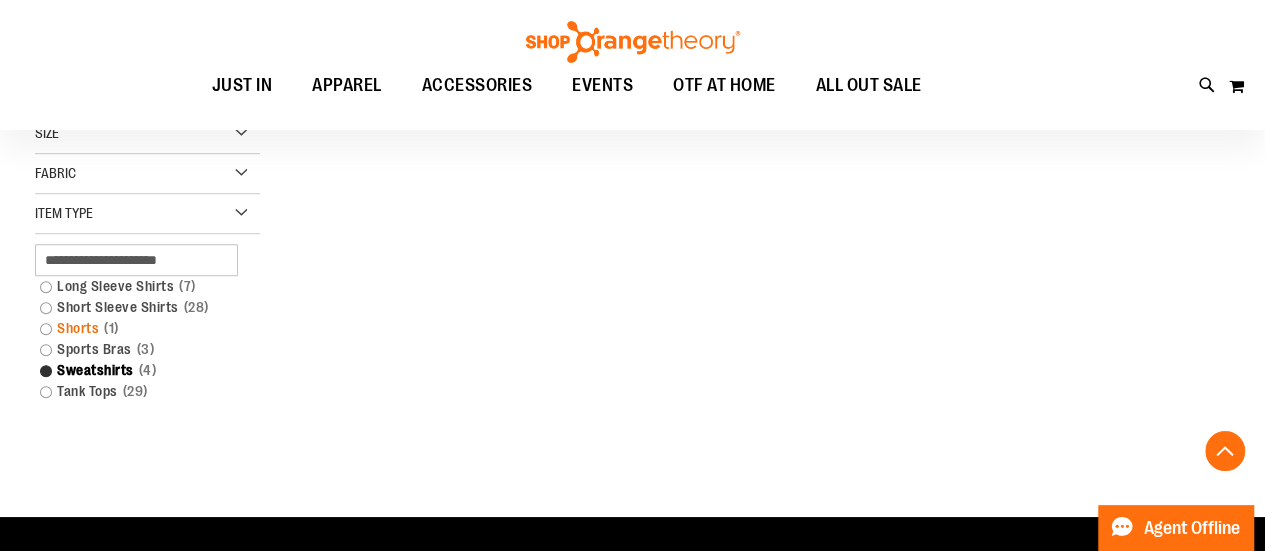 click on "Shorts                                             1
item" at bounding box center (138, 328) 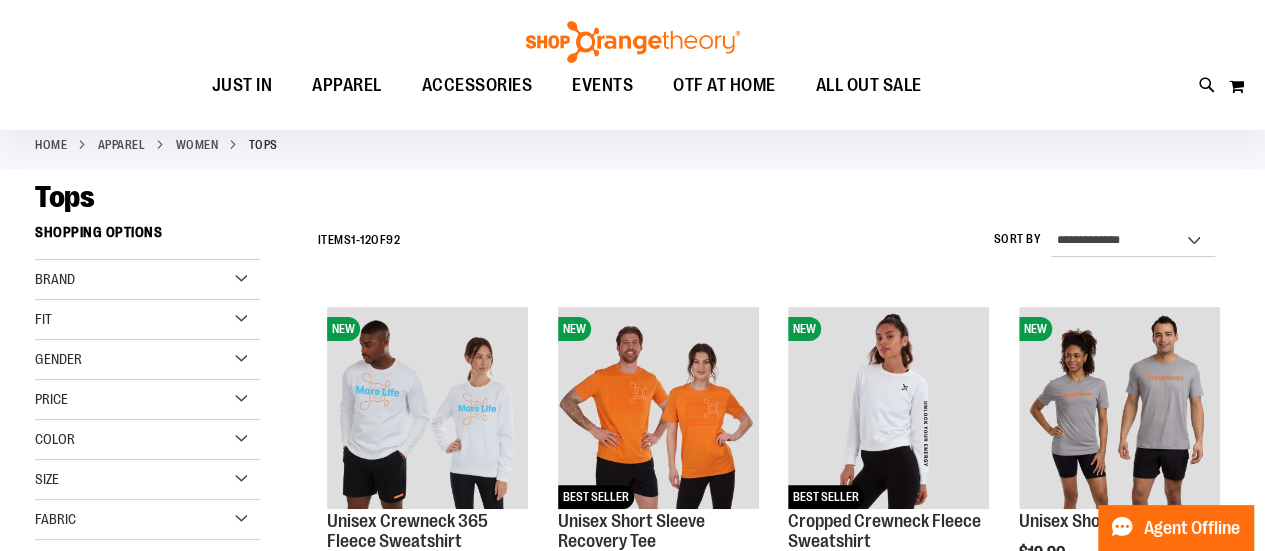 scroll, scrollTop: 289, scrollLeft: 0, axis: vertical 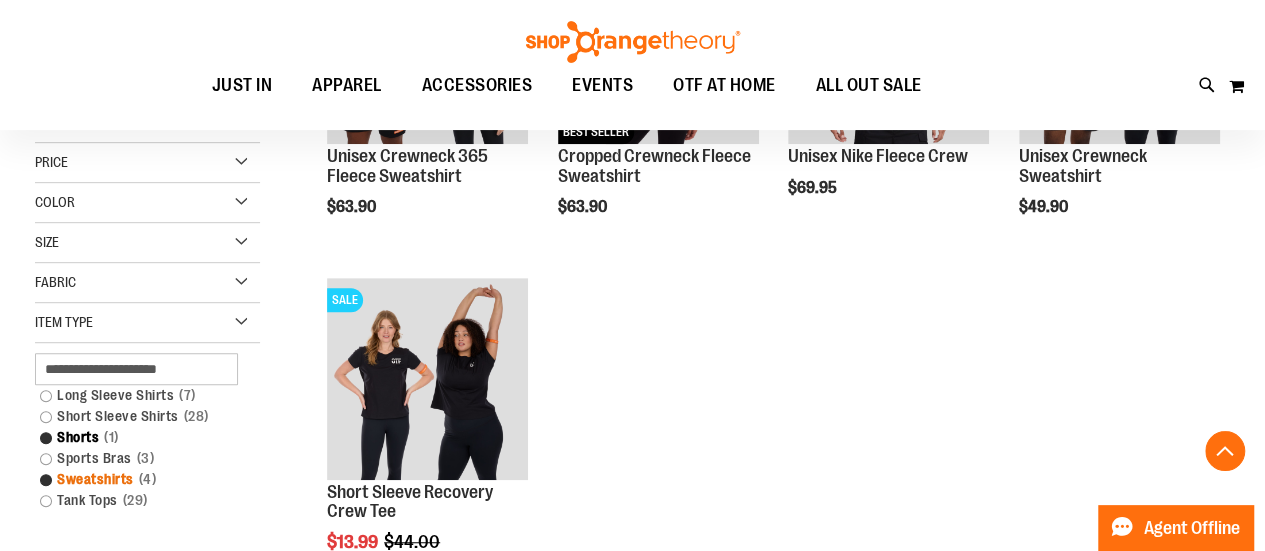 click on "Sweatshirts                                             4
items" at bounding box center [138, 479] 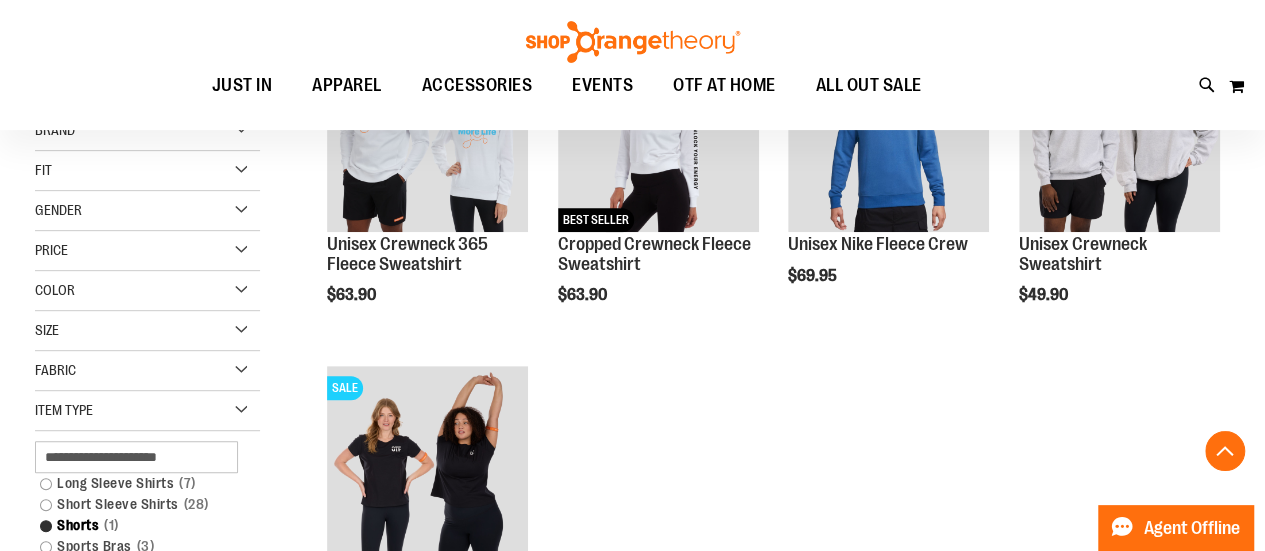 scroll, scrollTop: 408, scrollLeft: 0, axis: vertical 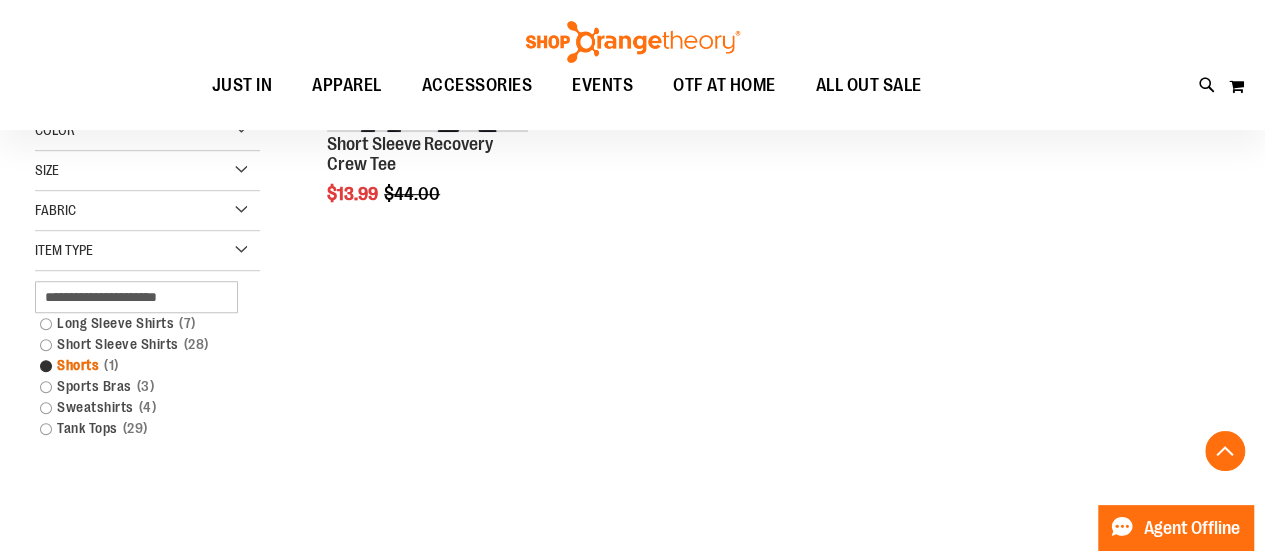 click on "Shorts                                             1
item" at bounding box center [138, 365] 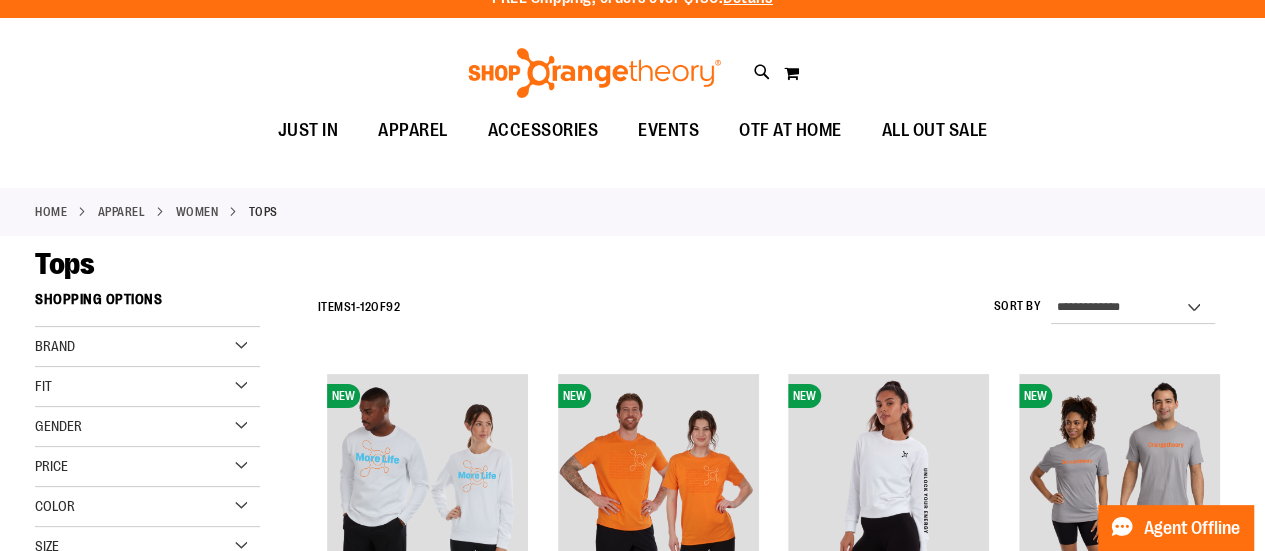 scroll, scrollTop: 0, scrollLeft: 0, axis: both 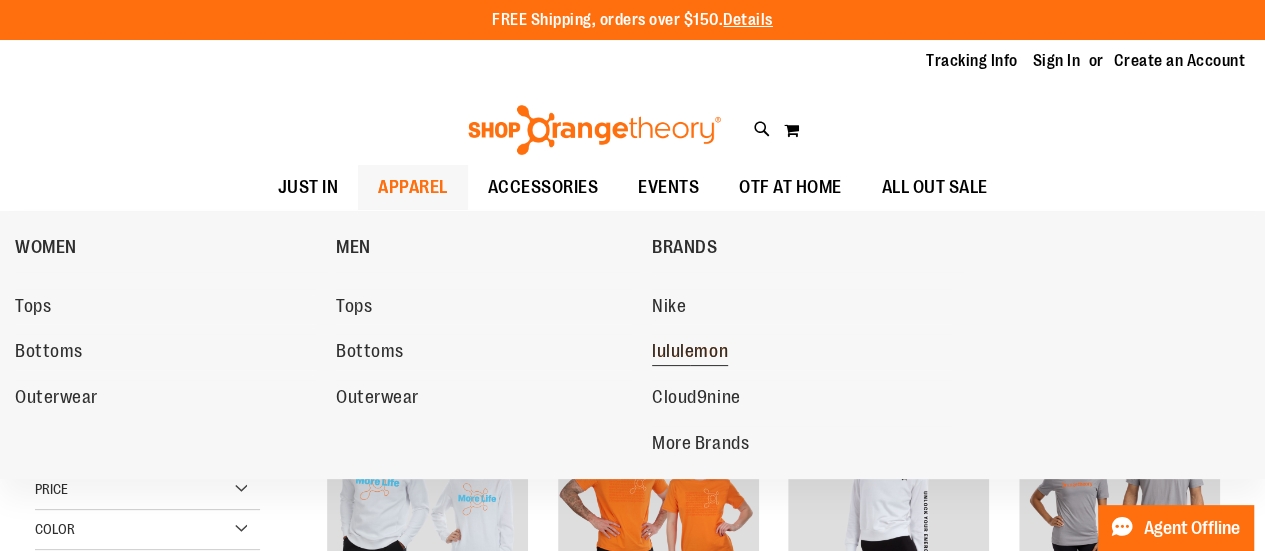 click on "lululemon" at bounding box center (802, 352) 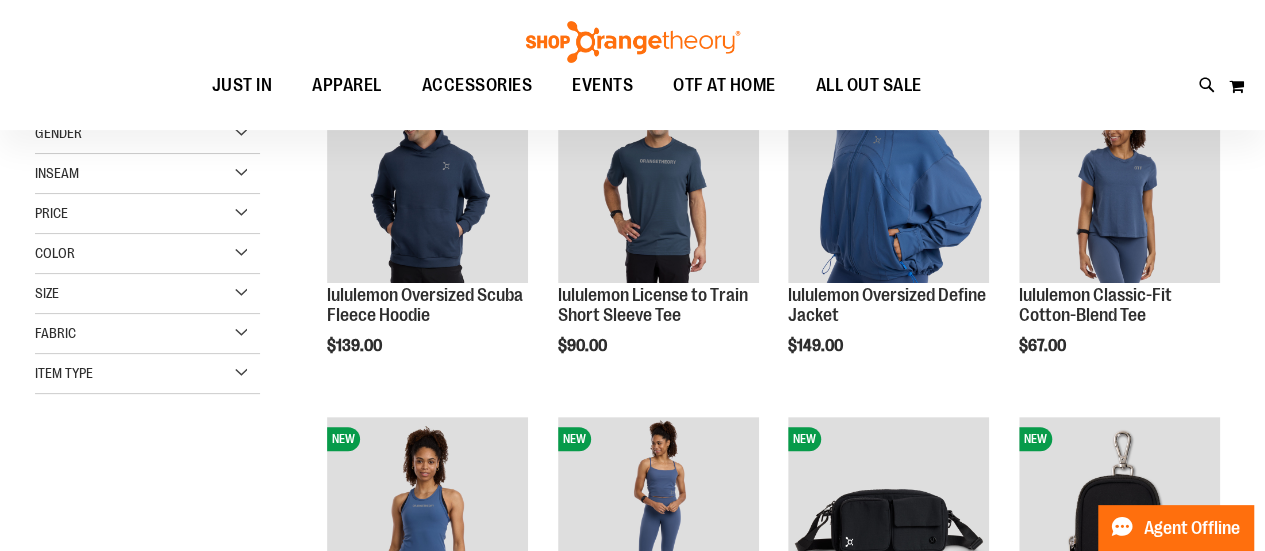 scroll, scrollTop: 101, scrollLeft: 0, axis: vertical 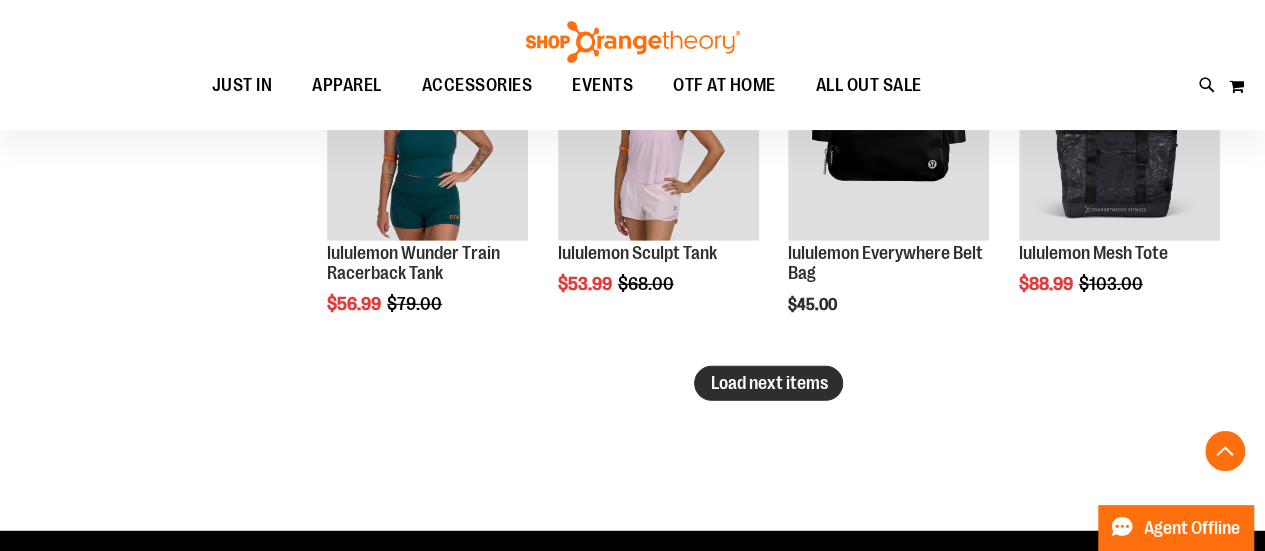 click on "Load next items" at bounding box center (768, 383) 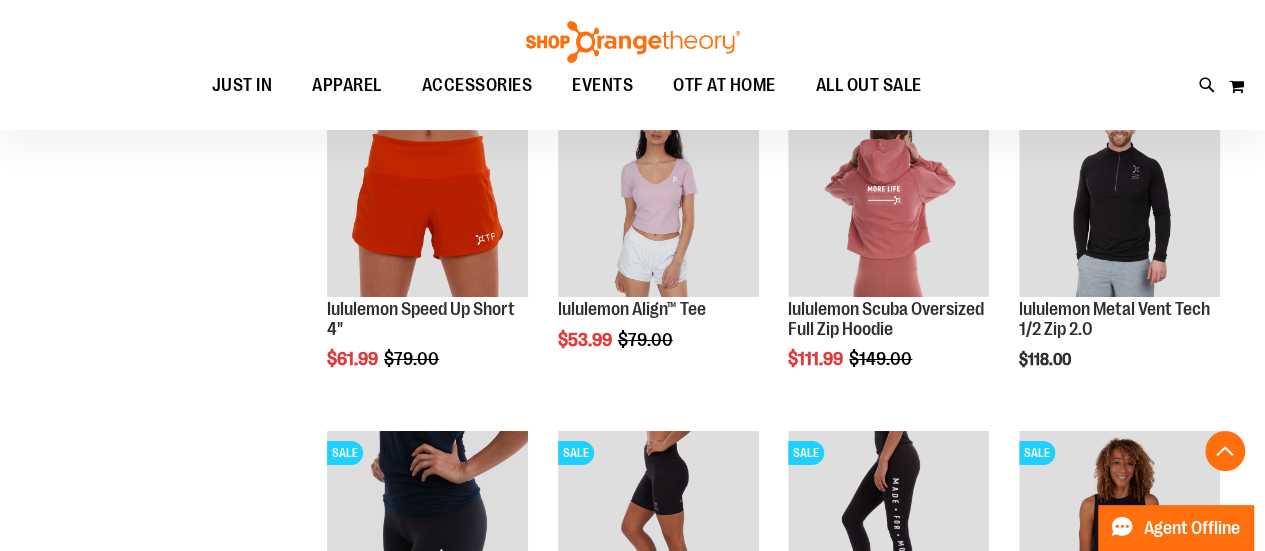 scroll, scrollTop: 3468, scrollLeft: 0, axis: vertical 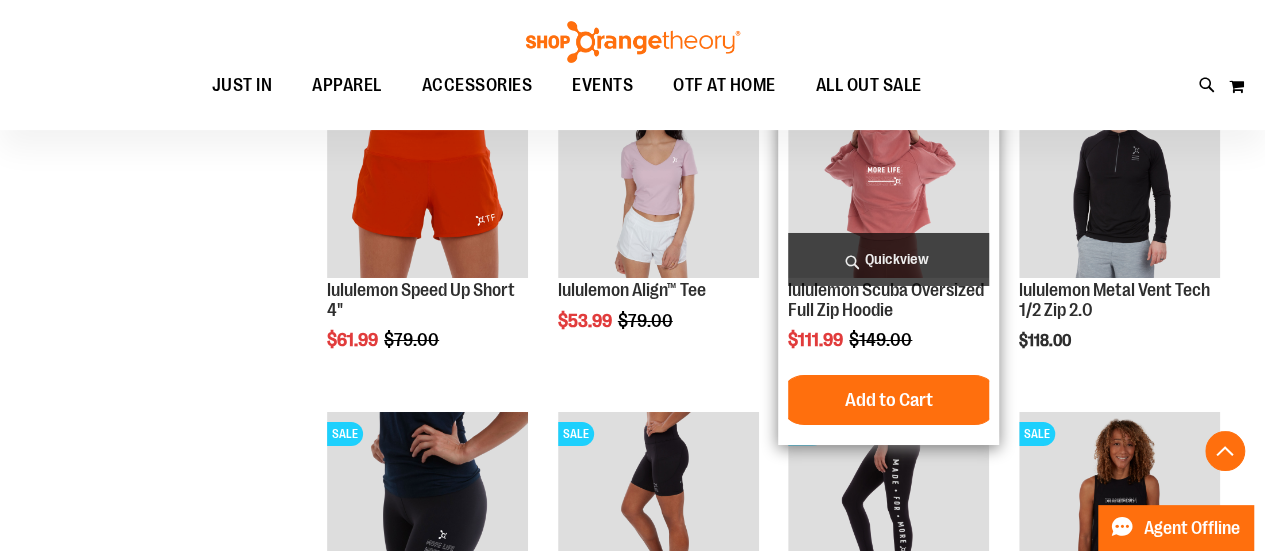 click at bounding box center (888, 177) 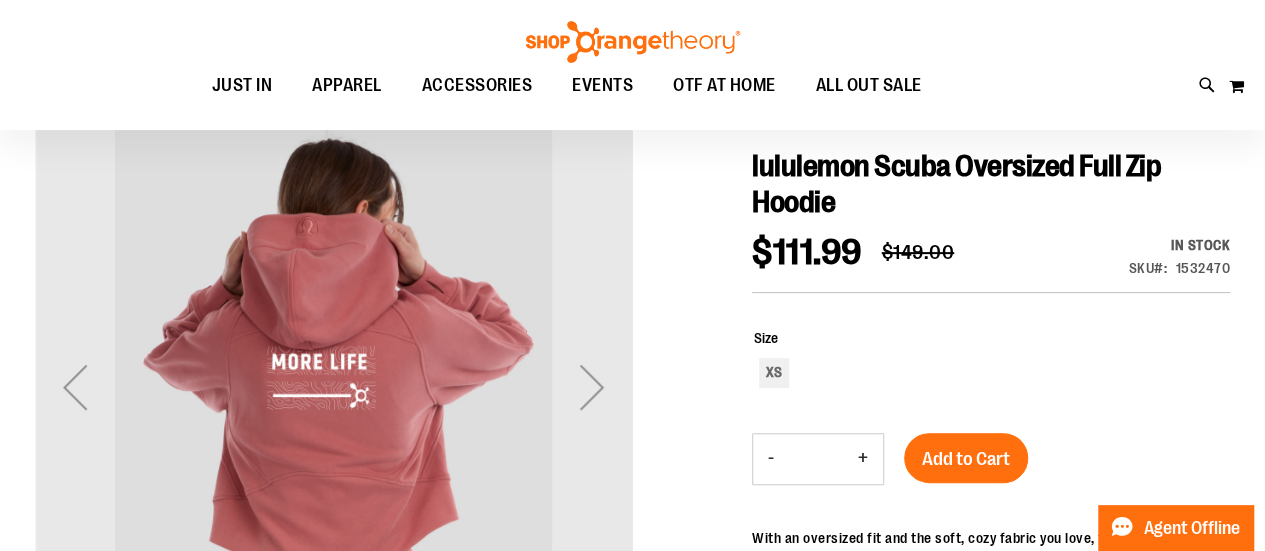 scroll, scrollTop: 239, scrollLeft: 0, axis: vertical 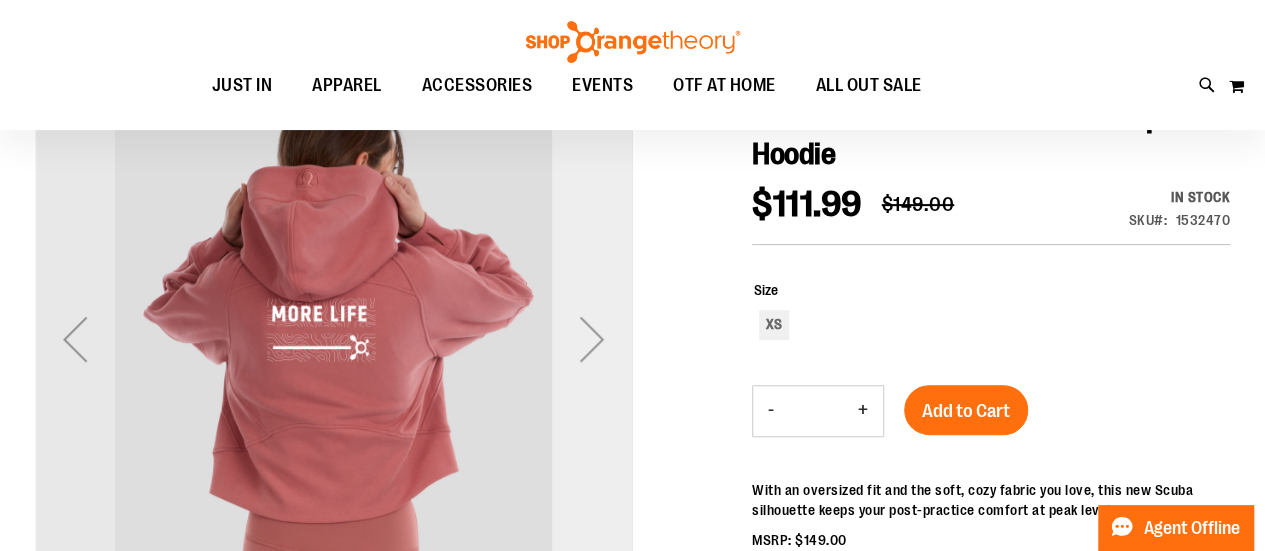 click at bounding box center (592, 339) 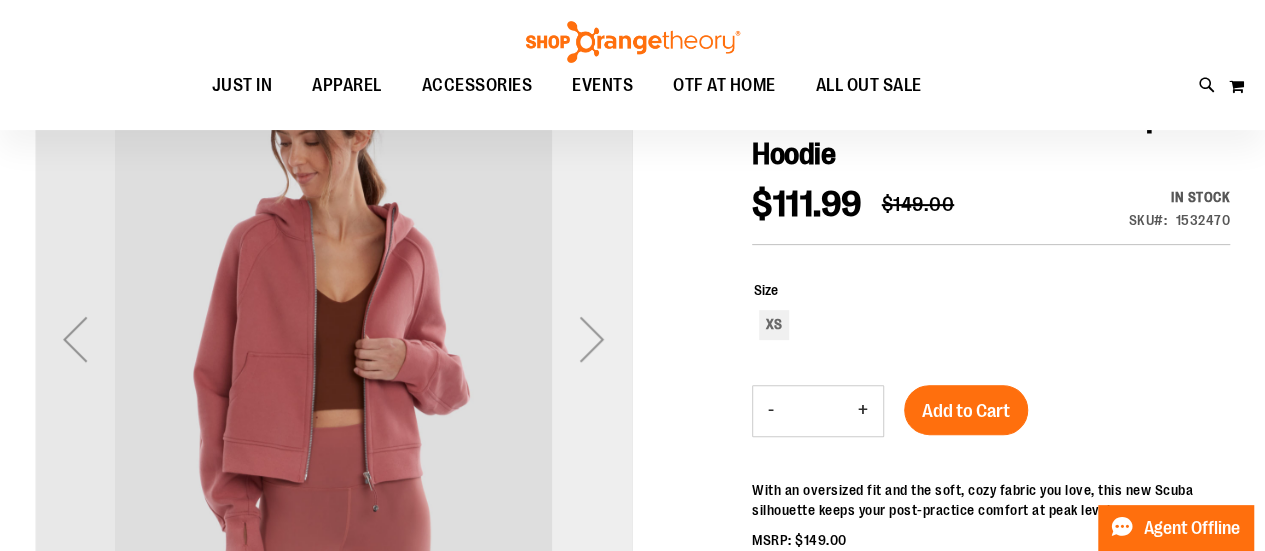 click at bounding box center (592, 339) 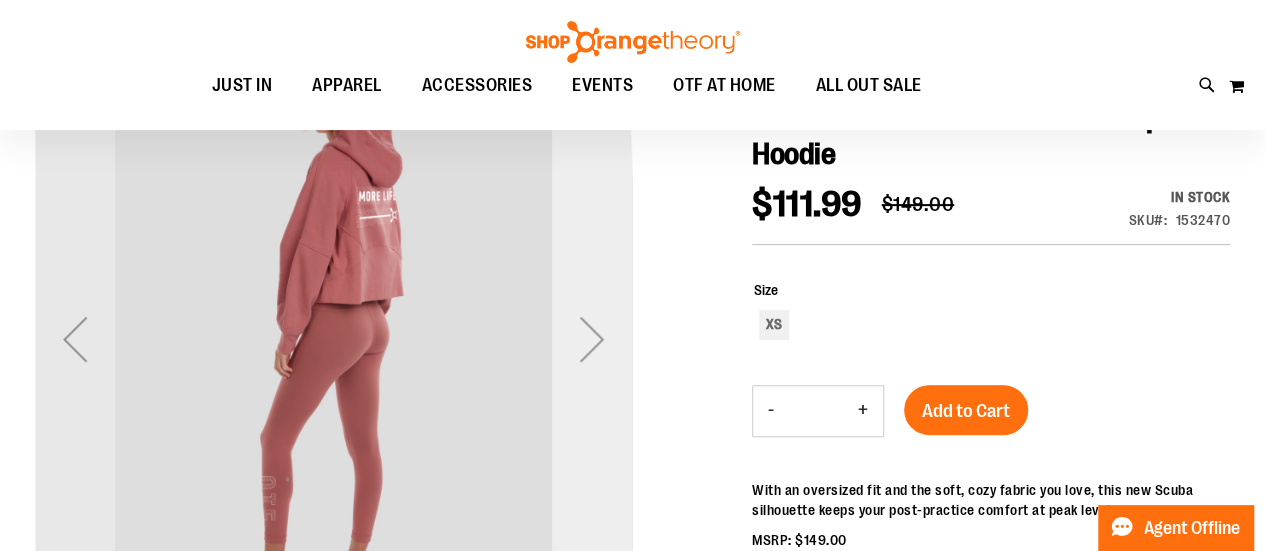 click at bounding box center [592, 339] 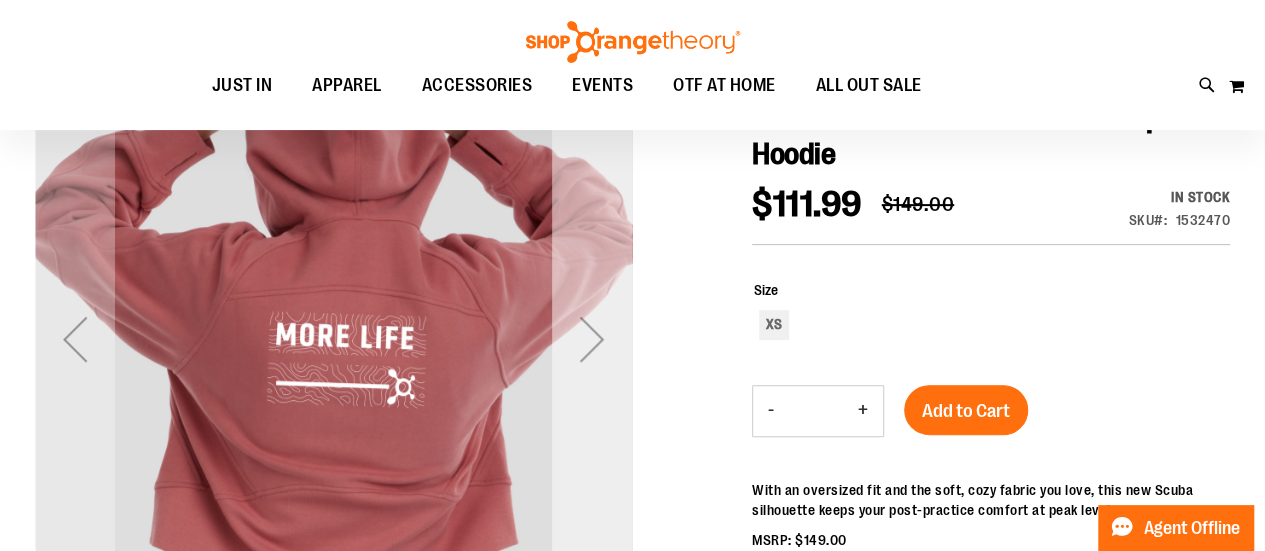 click at bounding box center [592, 339] 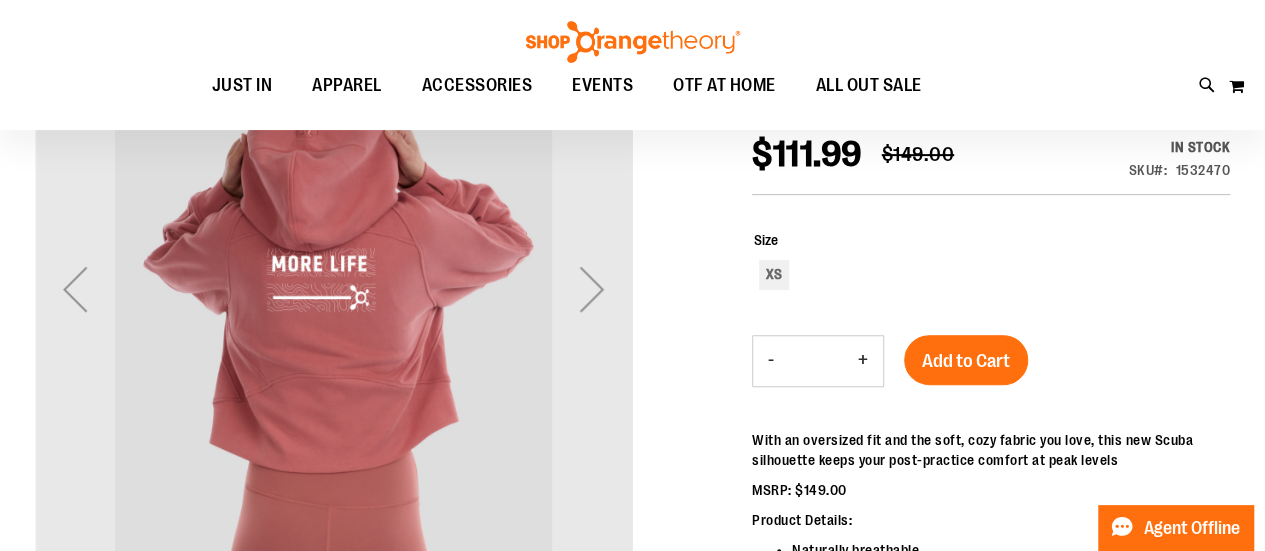 scroll, scrollTop: 257, scrollLeft: 0, axis: vertical 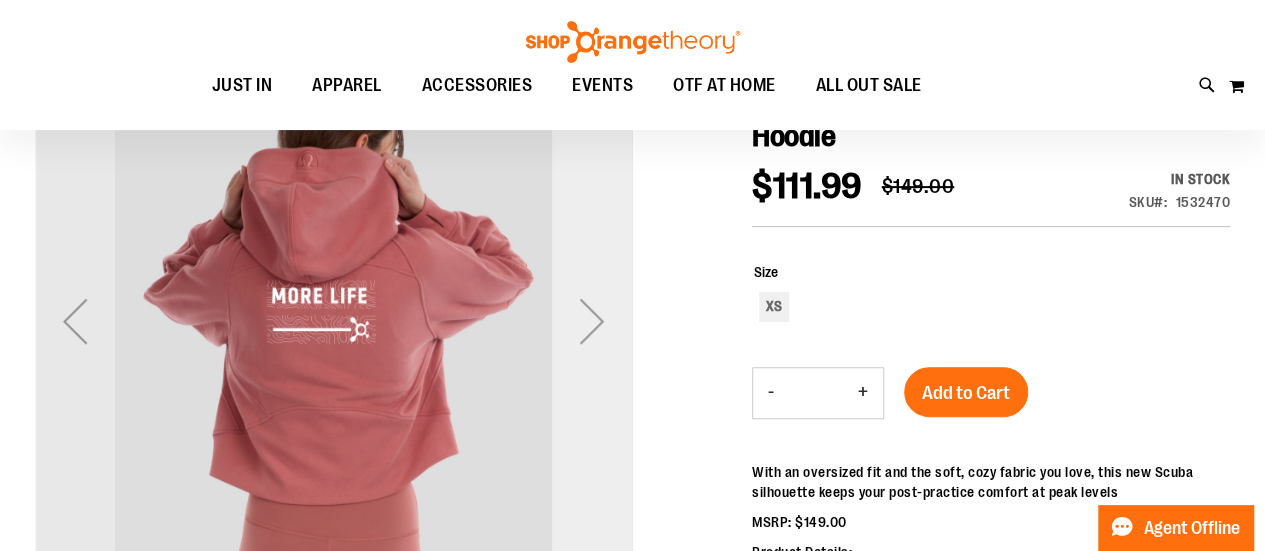 click at bounding box center [592, 321] 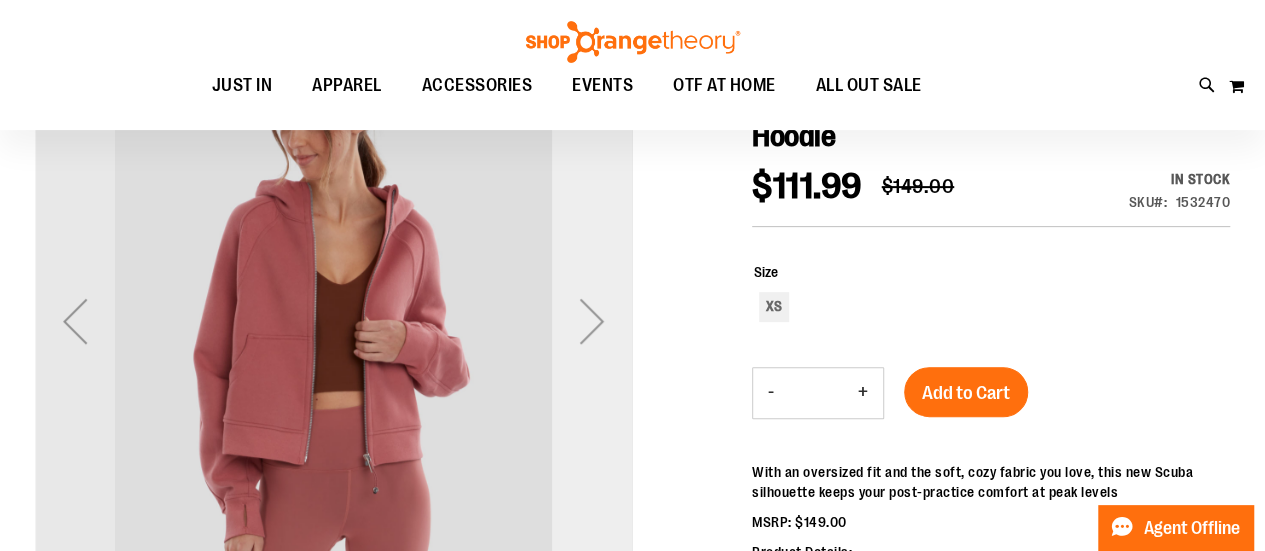 click at bounding box center [592, 321] 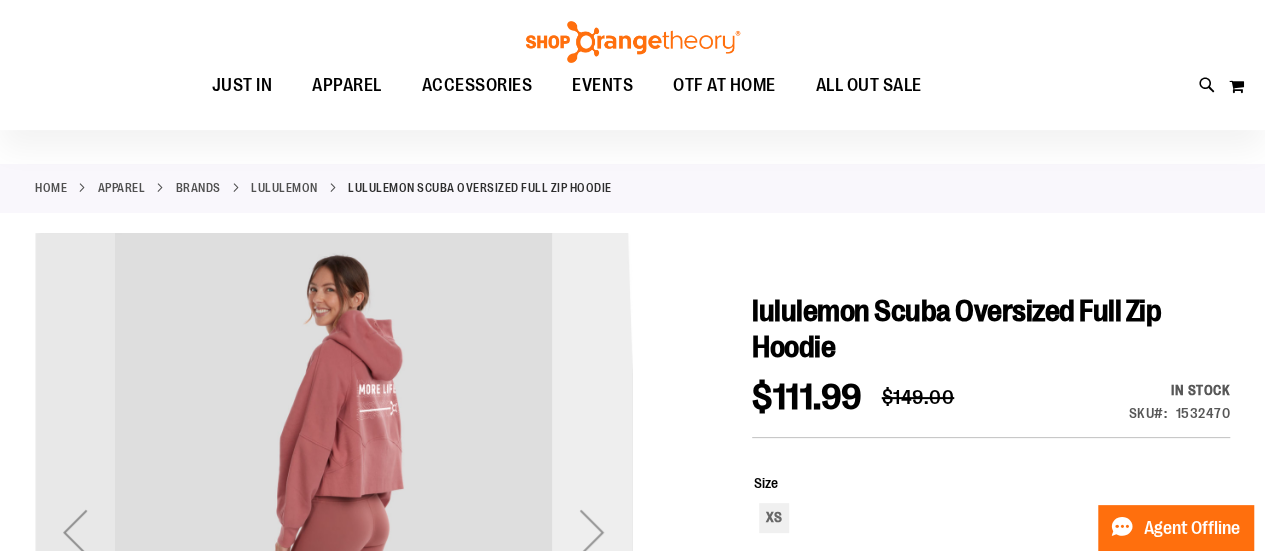 scroll, scrollTop: 7, scrollLeft: 0, axis: vertical 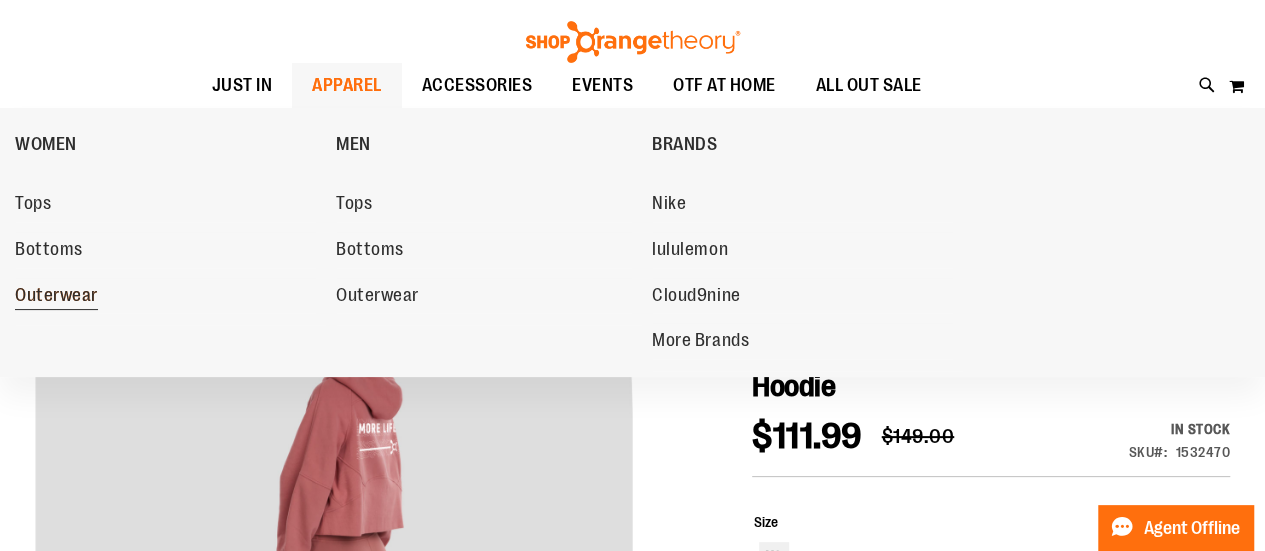 click on "Outerwear" at bounding box center [165, 296] 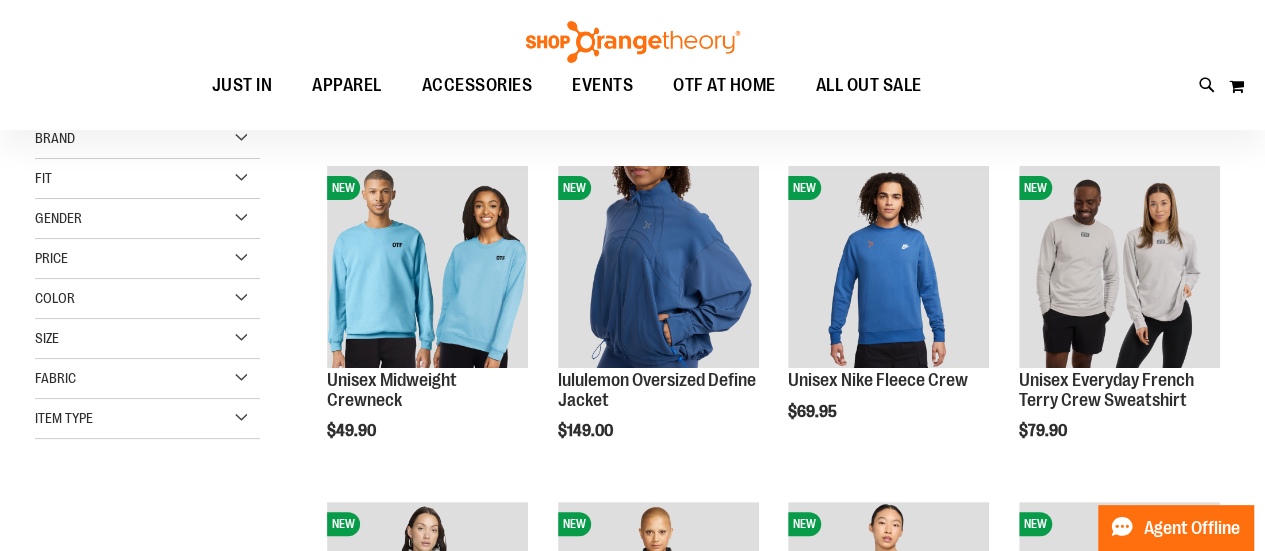 scroll, scrollTop: 24, scrollLeft: 0, axis: vertical 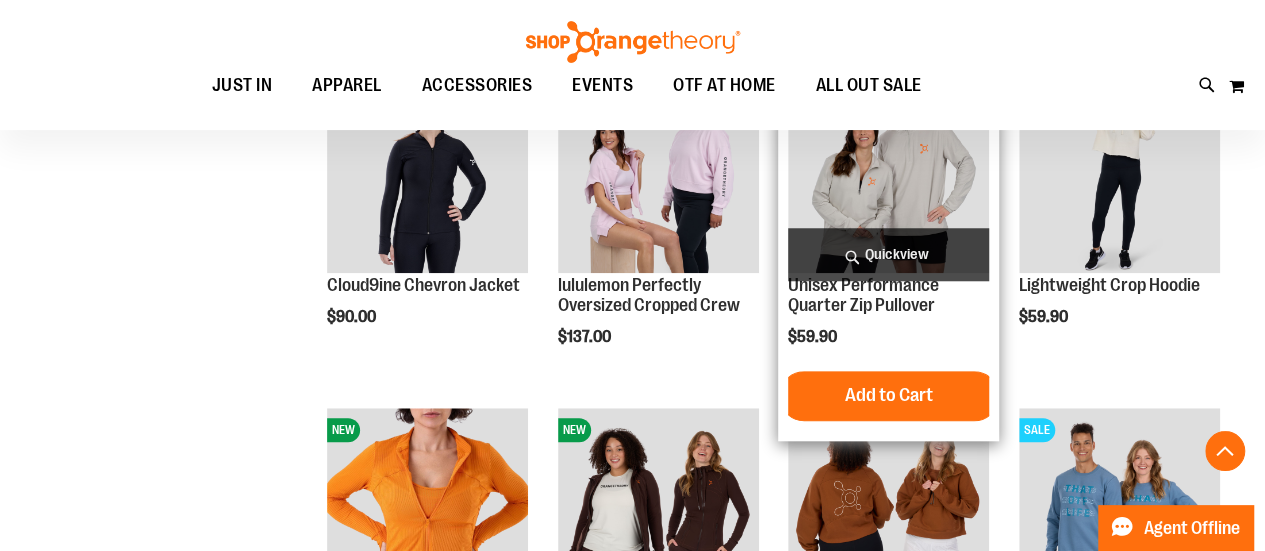 click at bounding box center (888, 172) 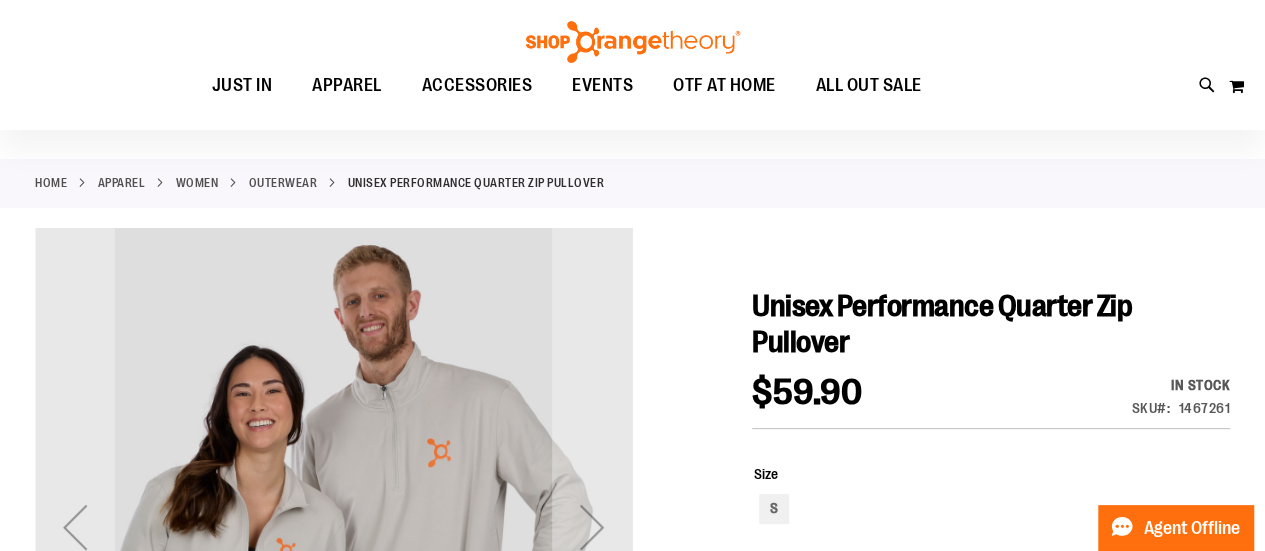 scroll, scrollTop: 0, scrollLeft: 0, axis: both 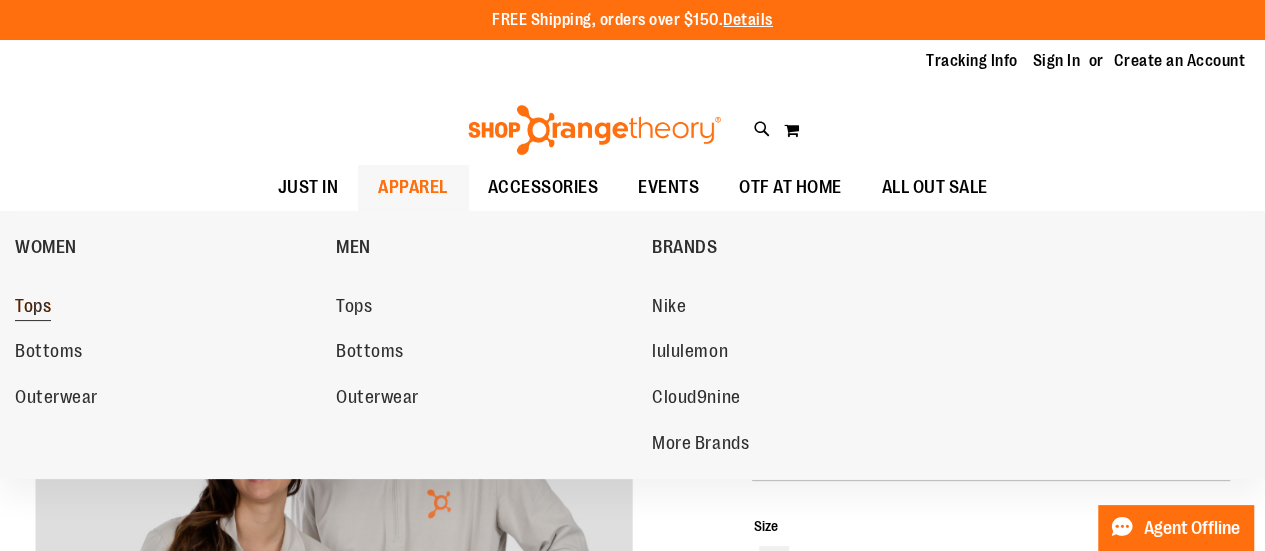 click on "Tops" at bounding box center (165, 307) 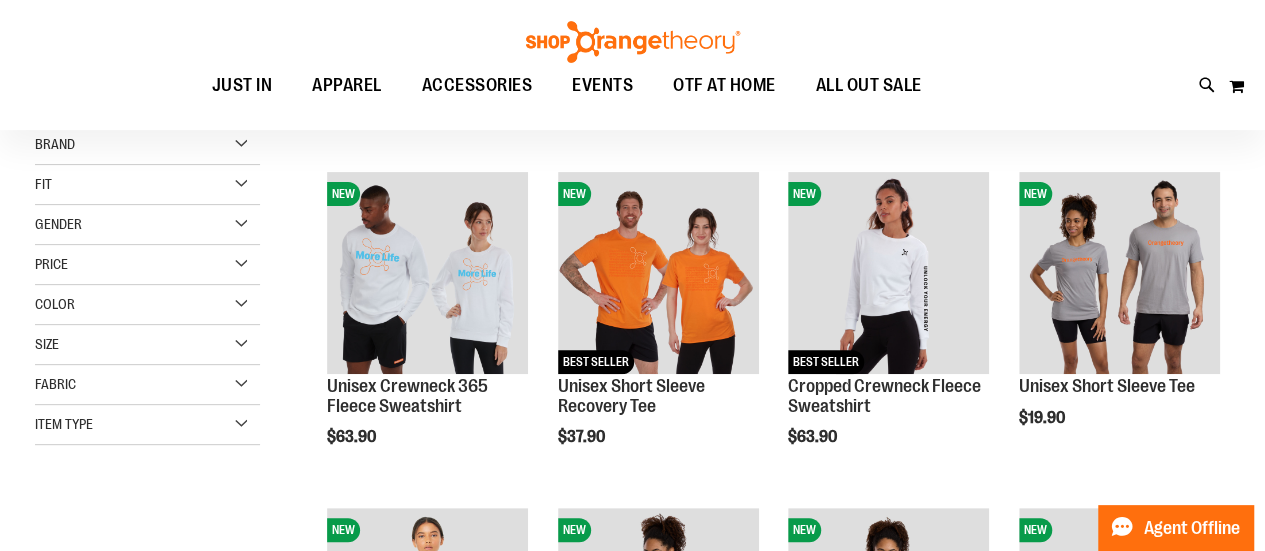 scroll, scrollTop: 234, scrollLeft: 0, axis: vertical 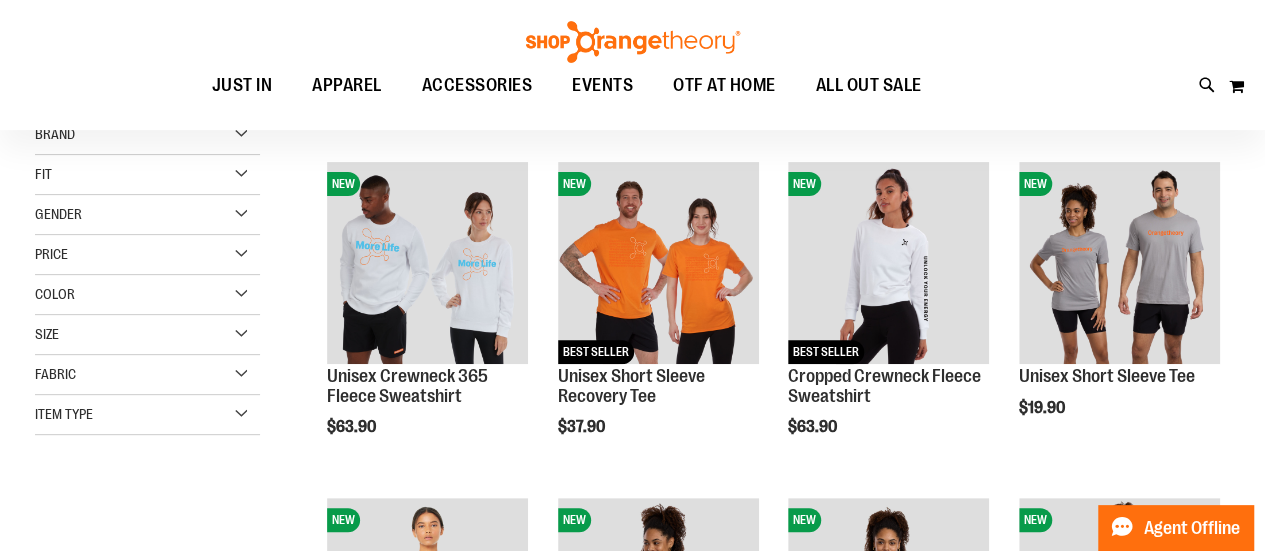 click on "Item Type" at bounding box center [147, 415] 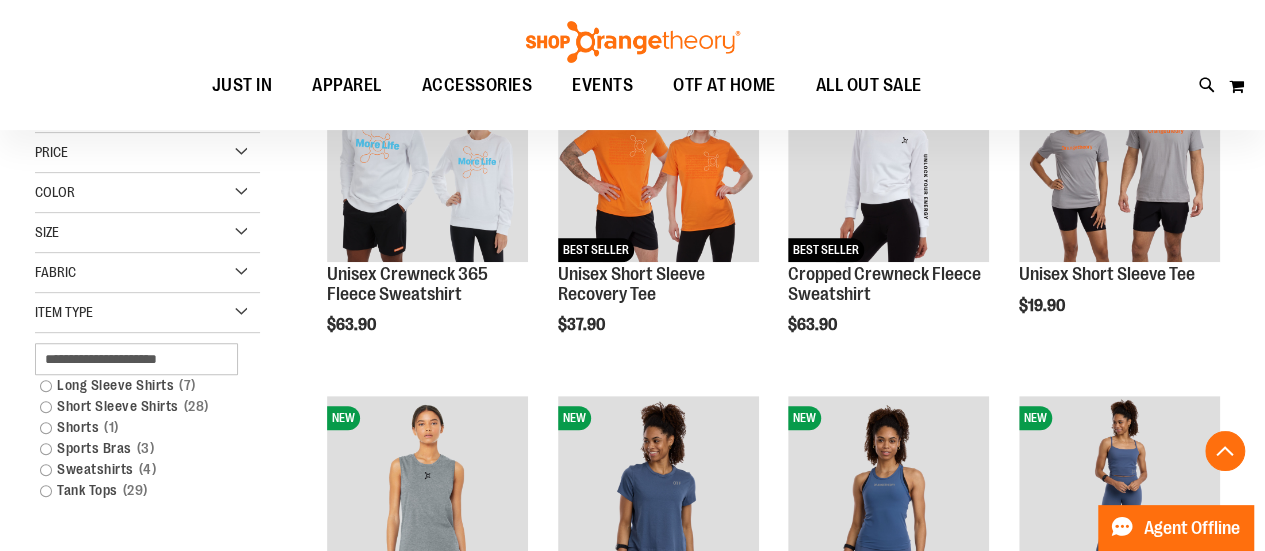 scroll, scrollTop: 339, scrollLeft: 0, axis: vertical 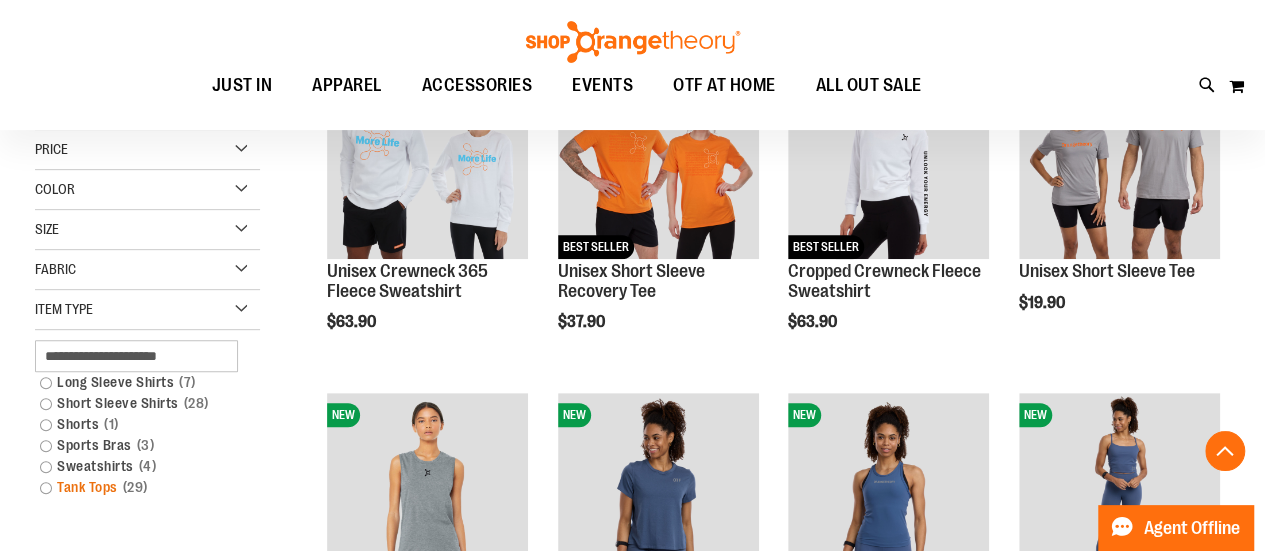 click on "Tank Tops                                             29
items" at bounding box center (138, 487) 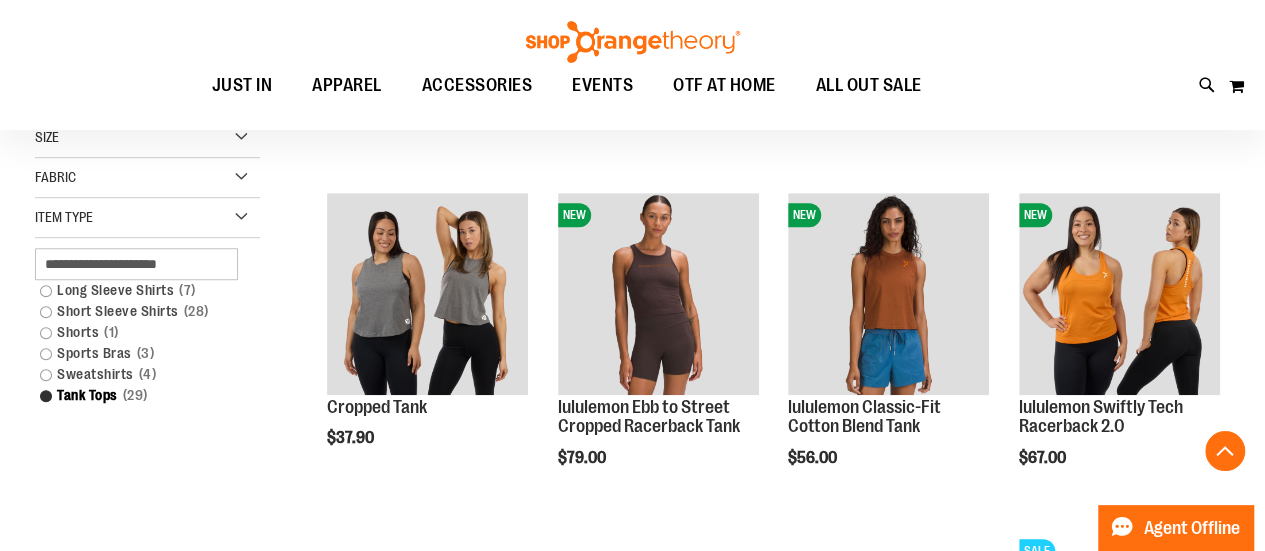 scroll, scrollTop: 540, scrollLeft: 0, axis: vertical 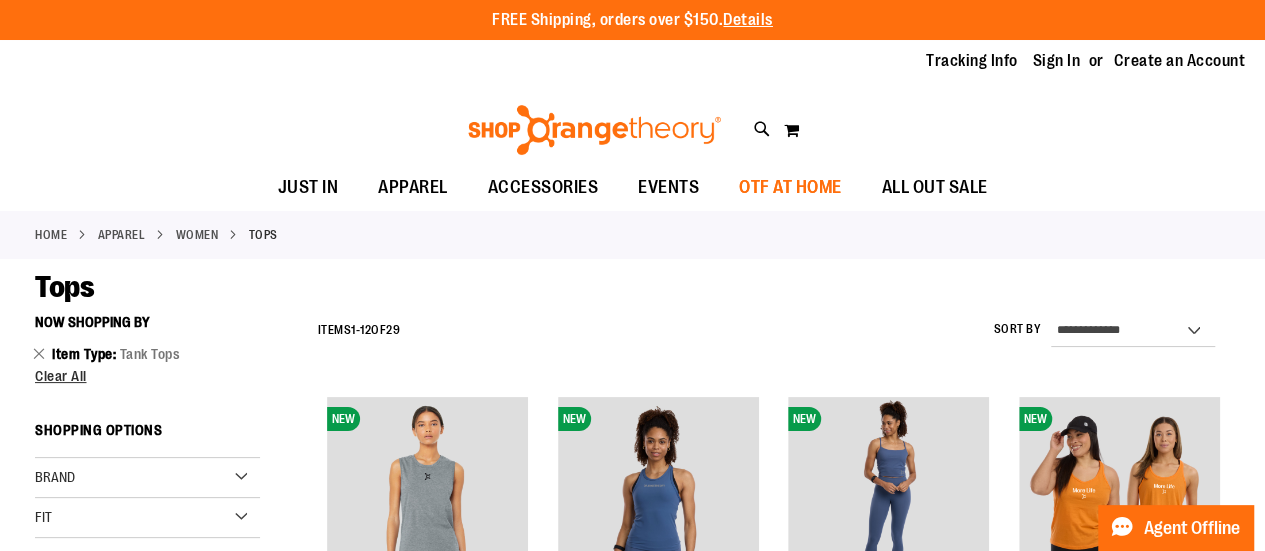 click on "OTF AT HOME" at bounding box center [790, 187] 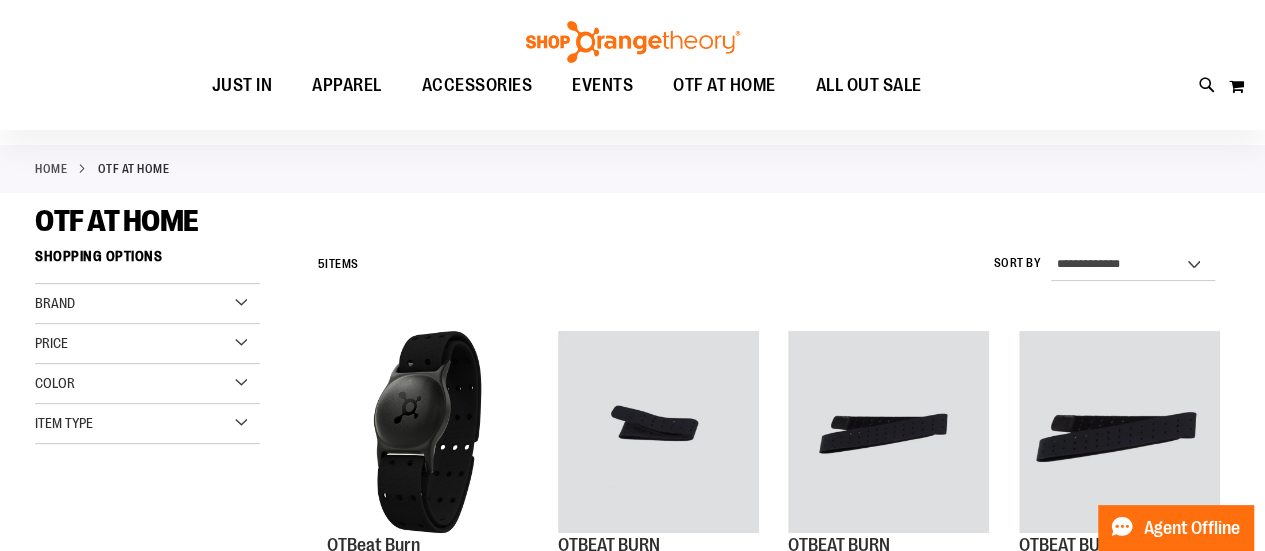 scroll, scrollTop: 0, scrollLeft: 0, axis: both 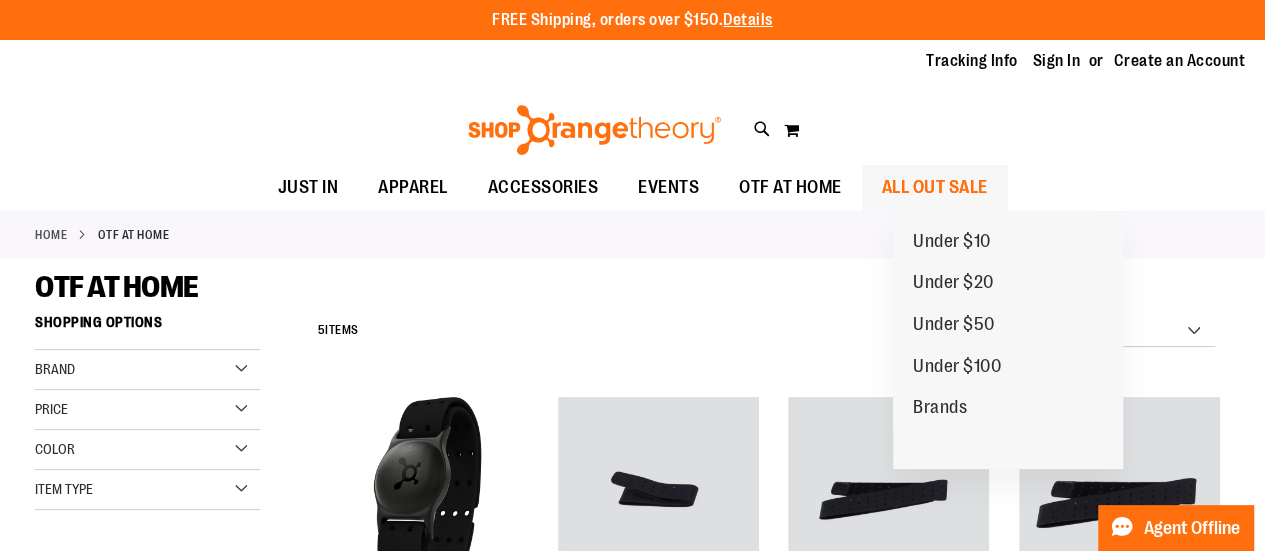 click on "ALL OUT SALE" at bounding box center [935, 187] 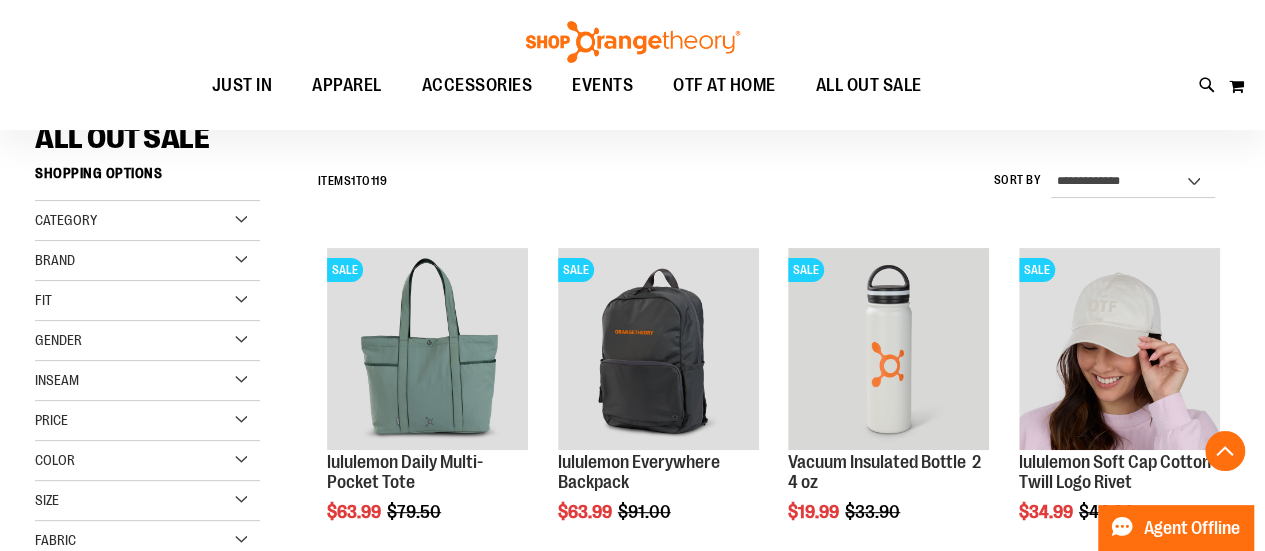 scroll, scrollTop: 0, scrollLeft: 0, axis: both 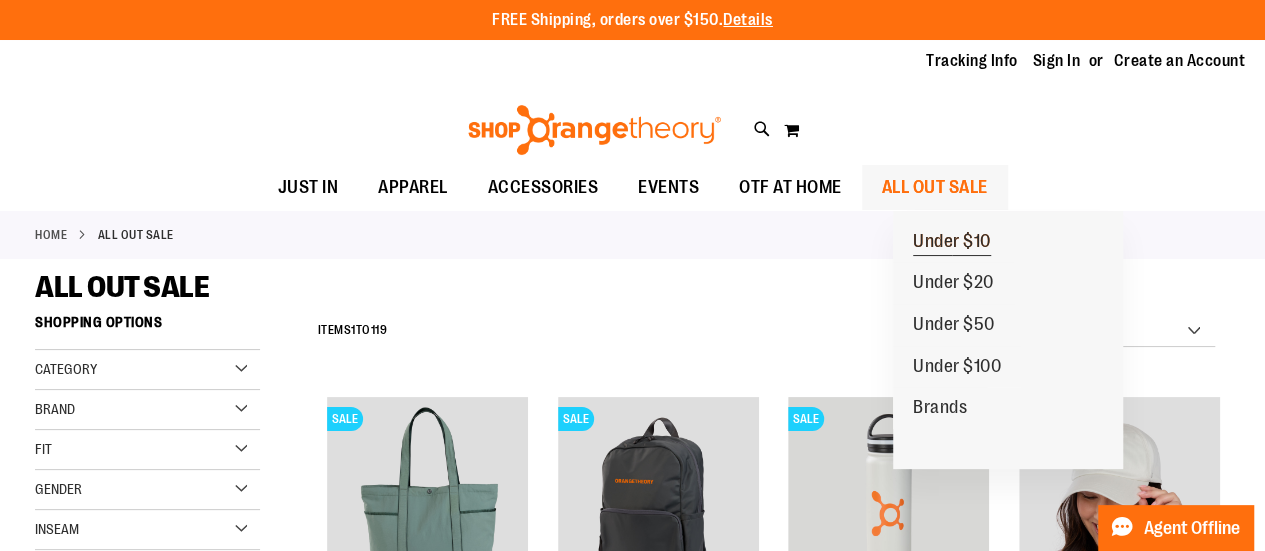 click on "Under $10" at bounding box center (952, 243) 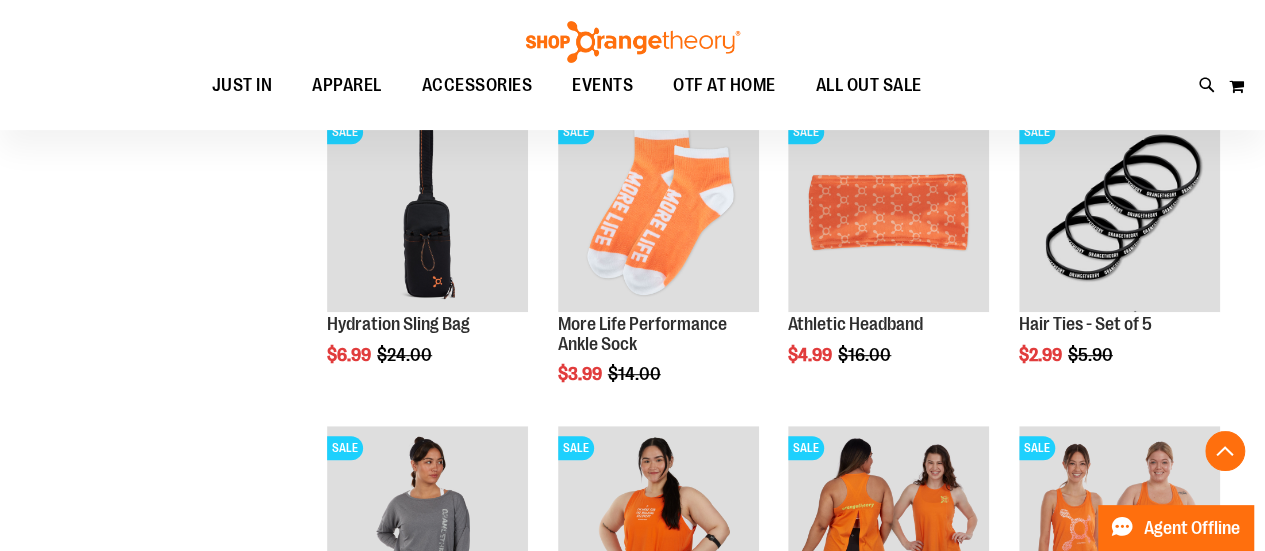 scroll, scrollTop: 390, scrollLeft: 0, axis: vertical 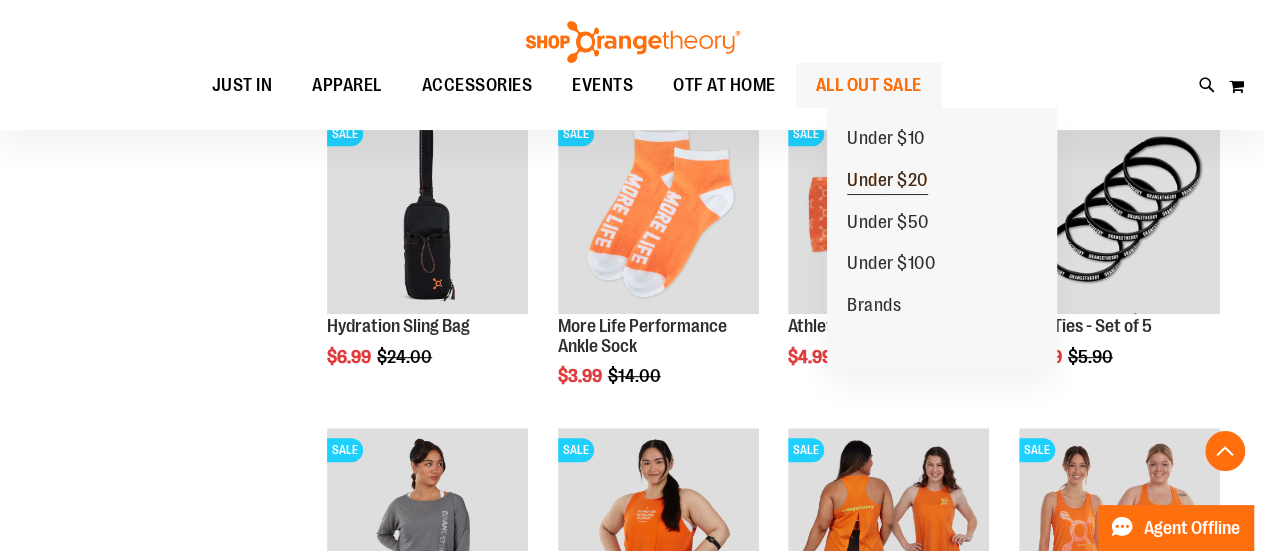 click on "Under $20" at bounding box center [887, 181] 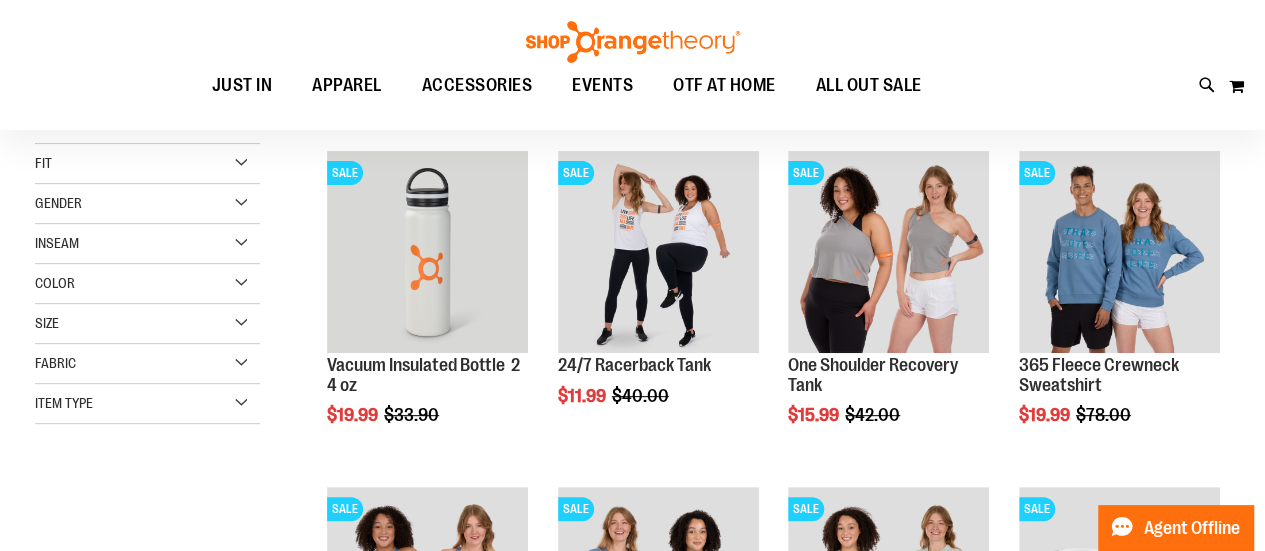 scroll, scrollTop: 280, scrollLeft: 0, axis: vertical 